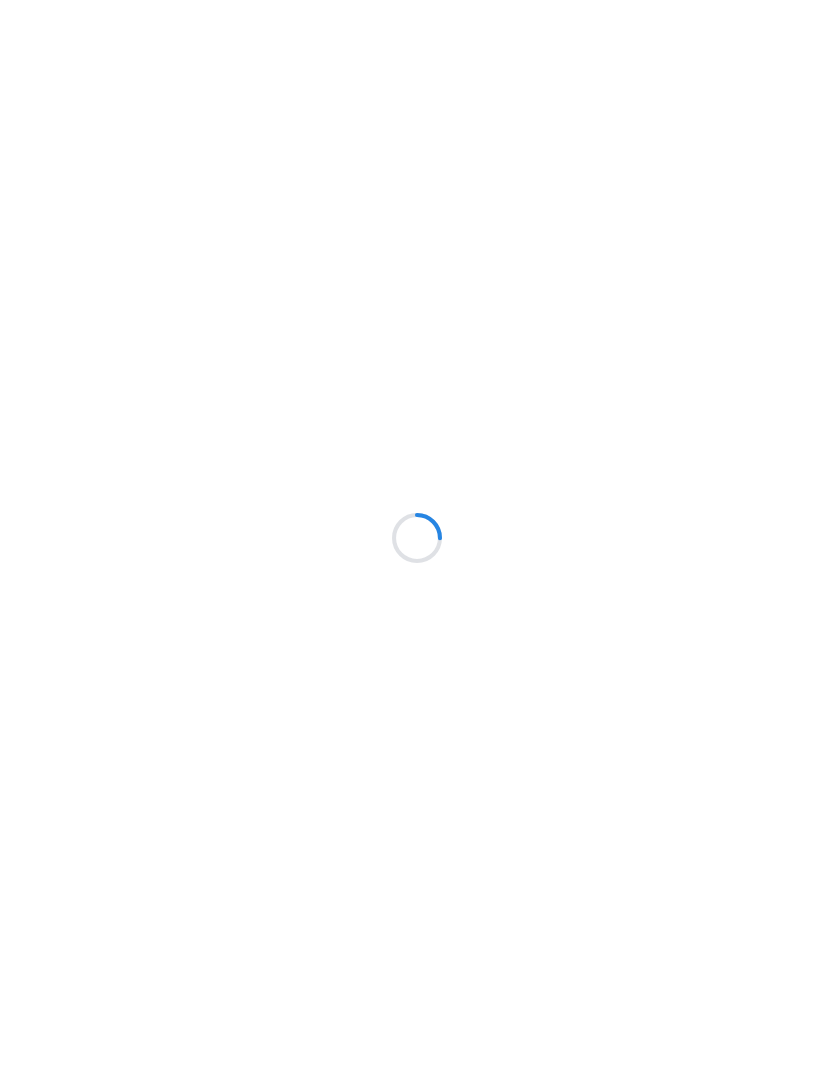 scroll, scrollTop: 0, scrollLeft: 0, axis: both 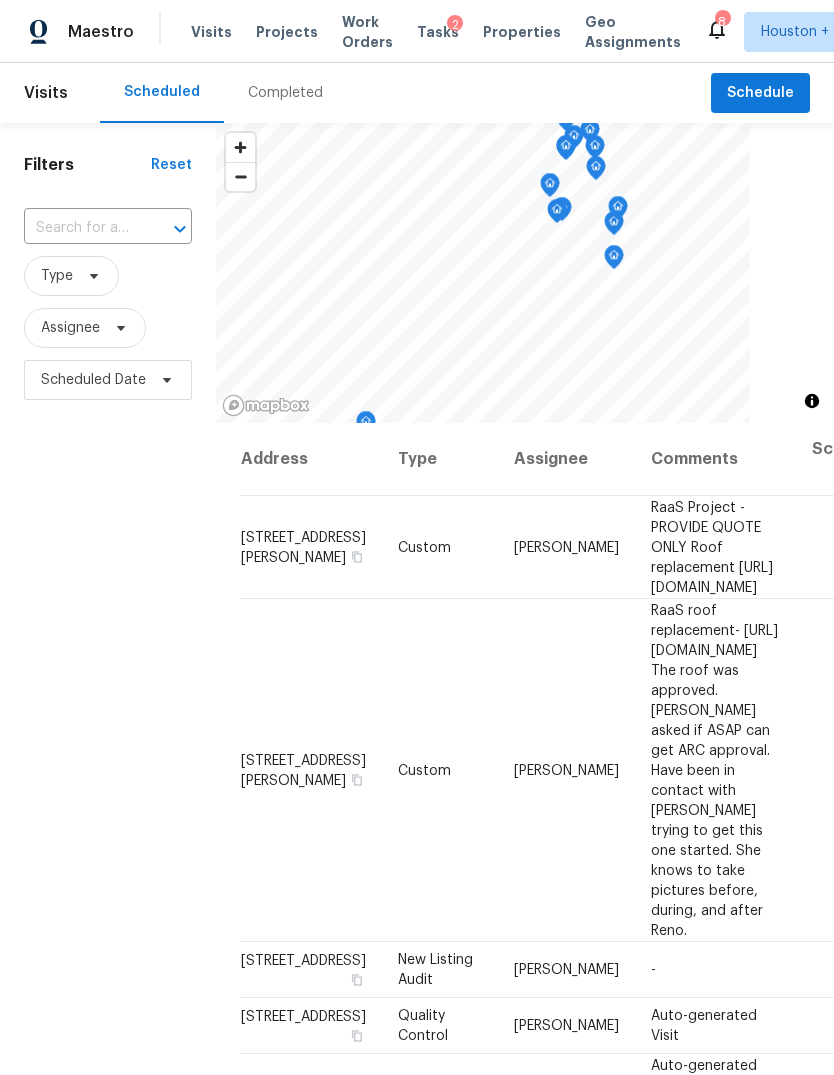 click on "Completed" at bounding box center (285, 93) 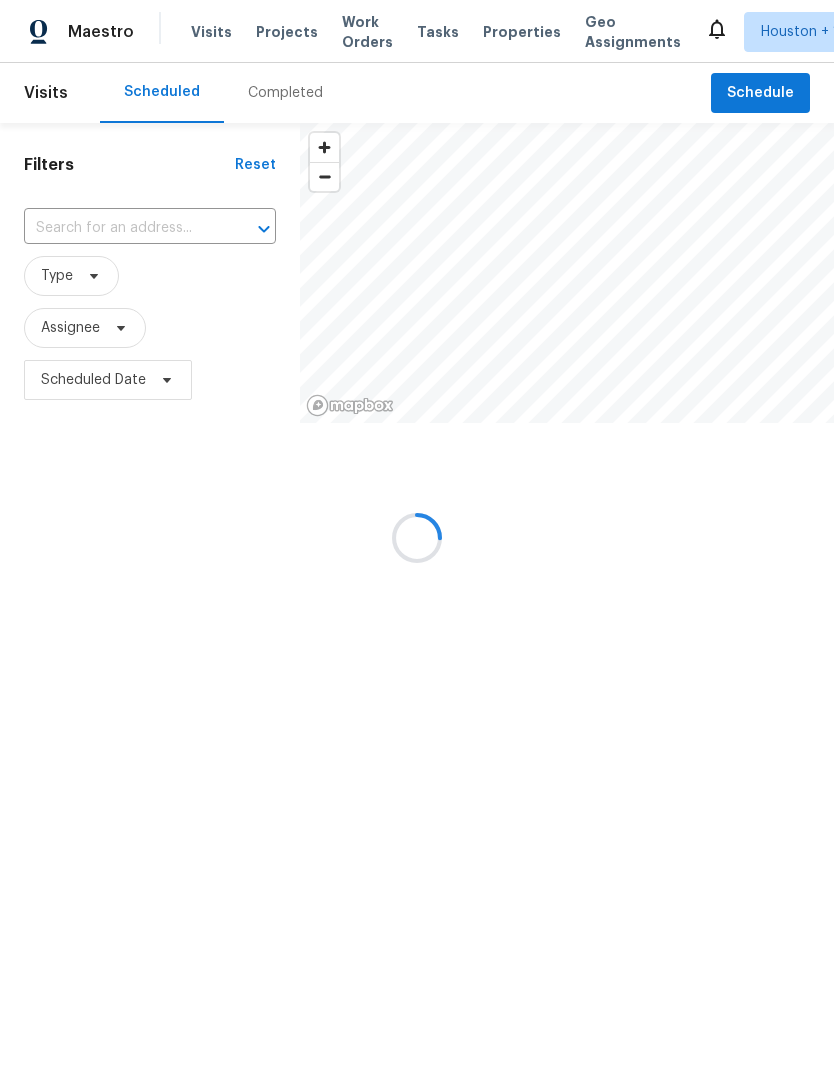 scroll, scrollTop: 0, scrollLeft: 0, axis: both 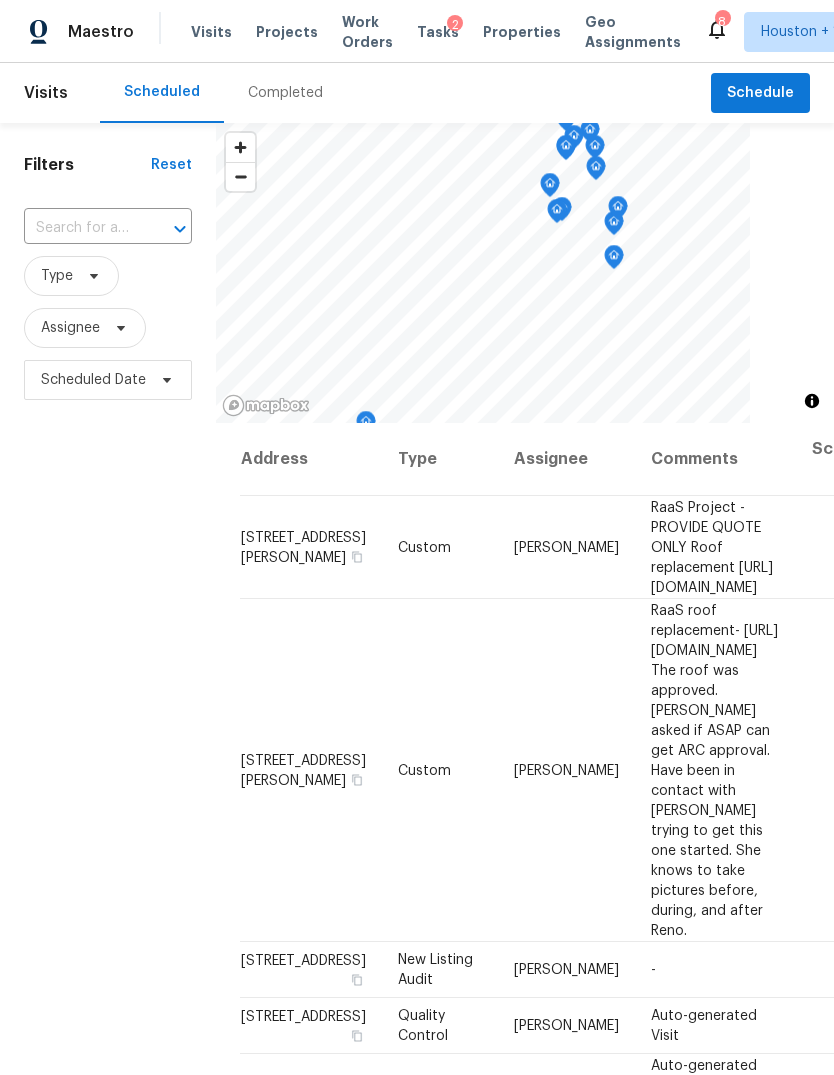 click on "Projects" at bounding box center (287, 32) 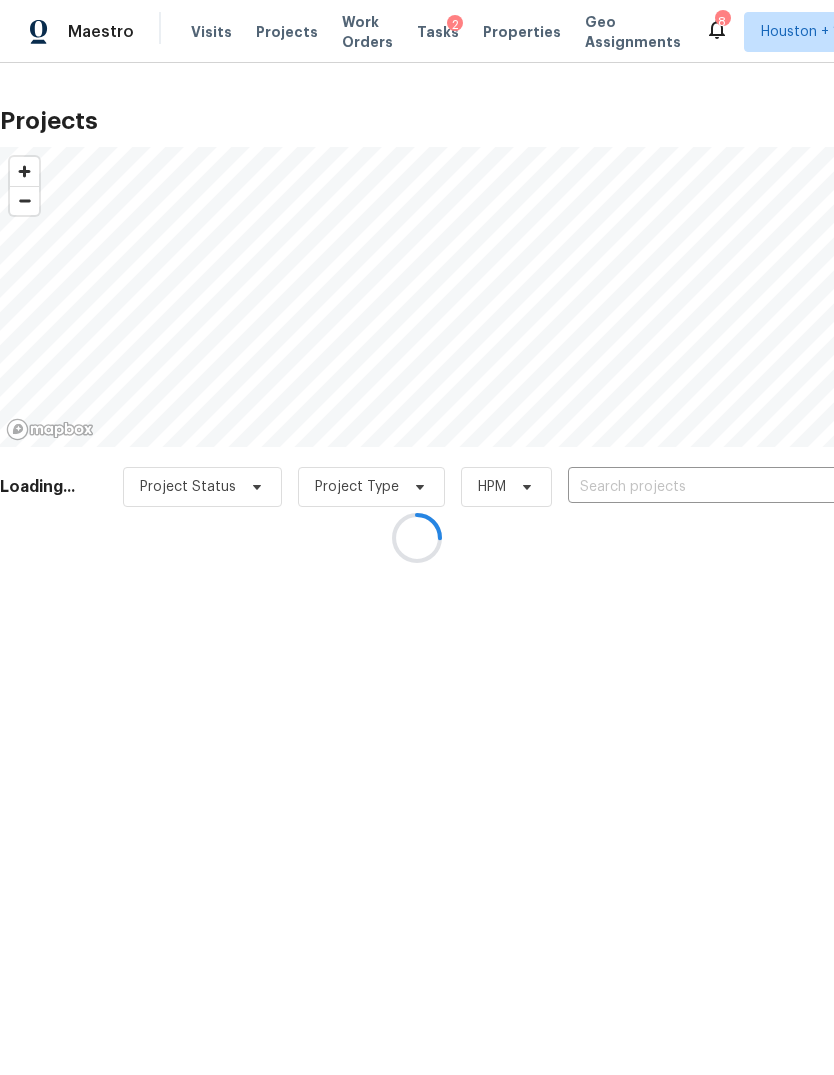 click at bounding box center (417, 537) 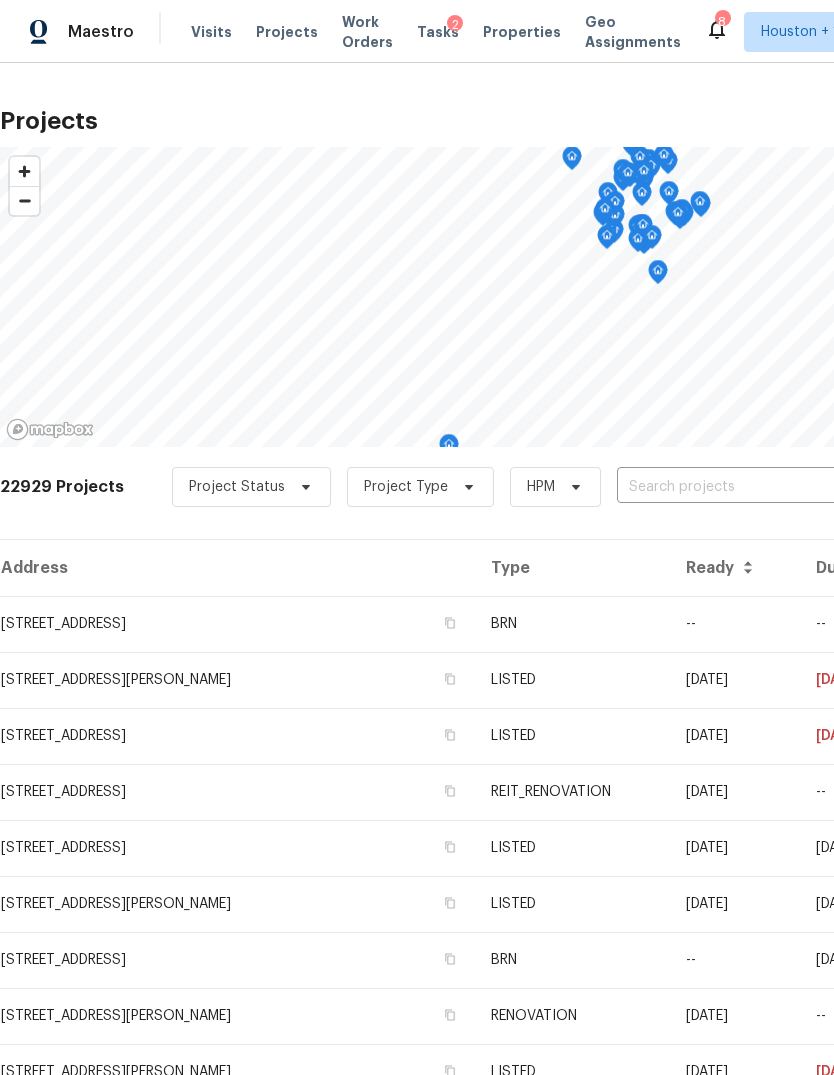 click at bounding box center (731, 487) 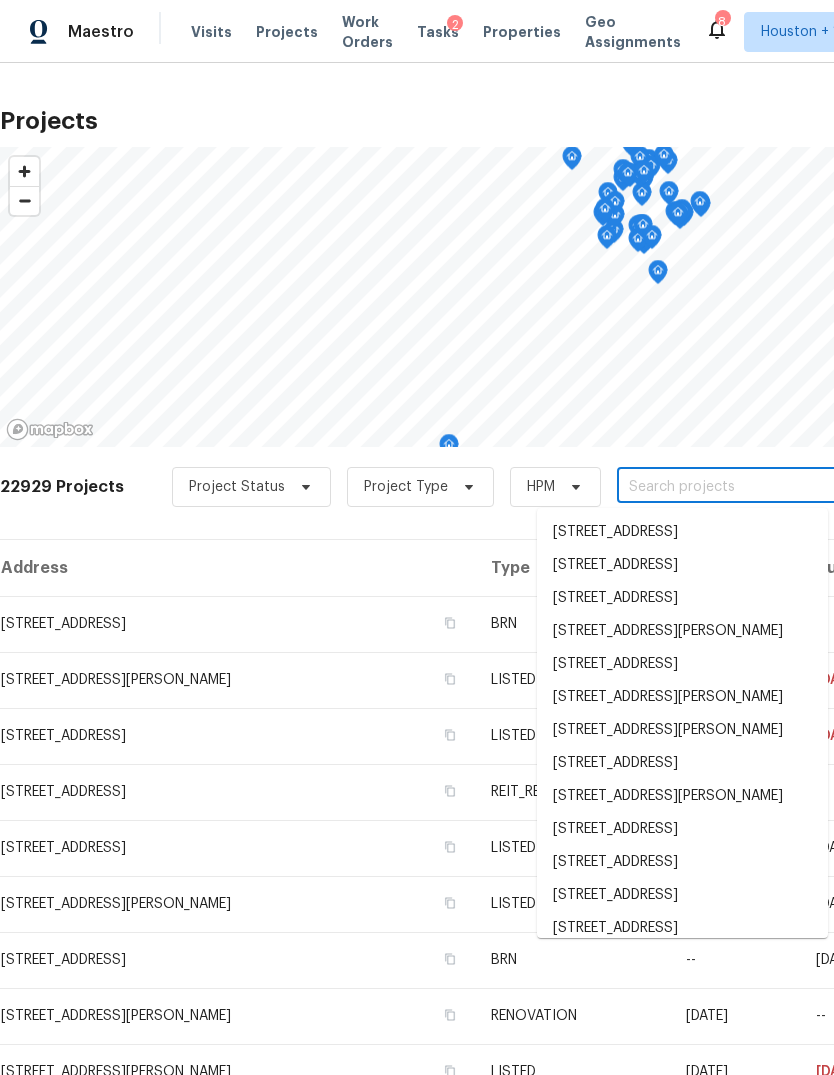 type on "p" 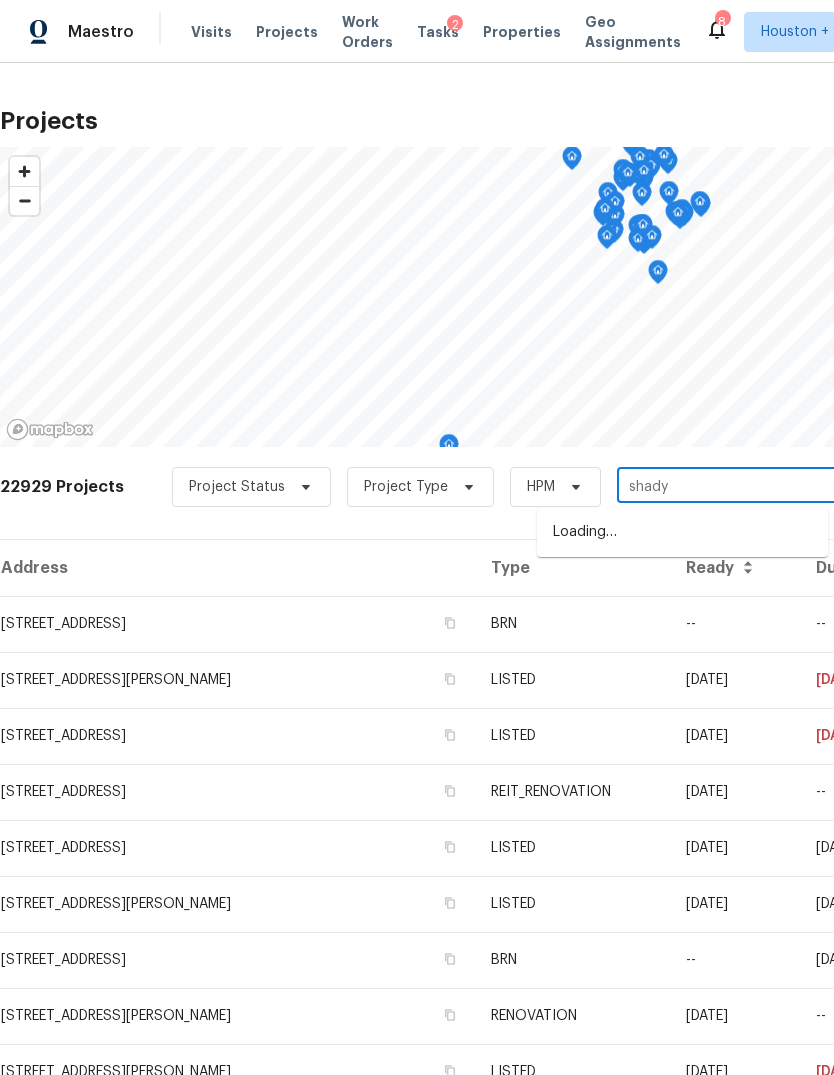 type on "shady p" 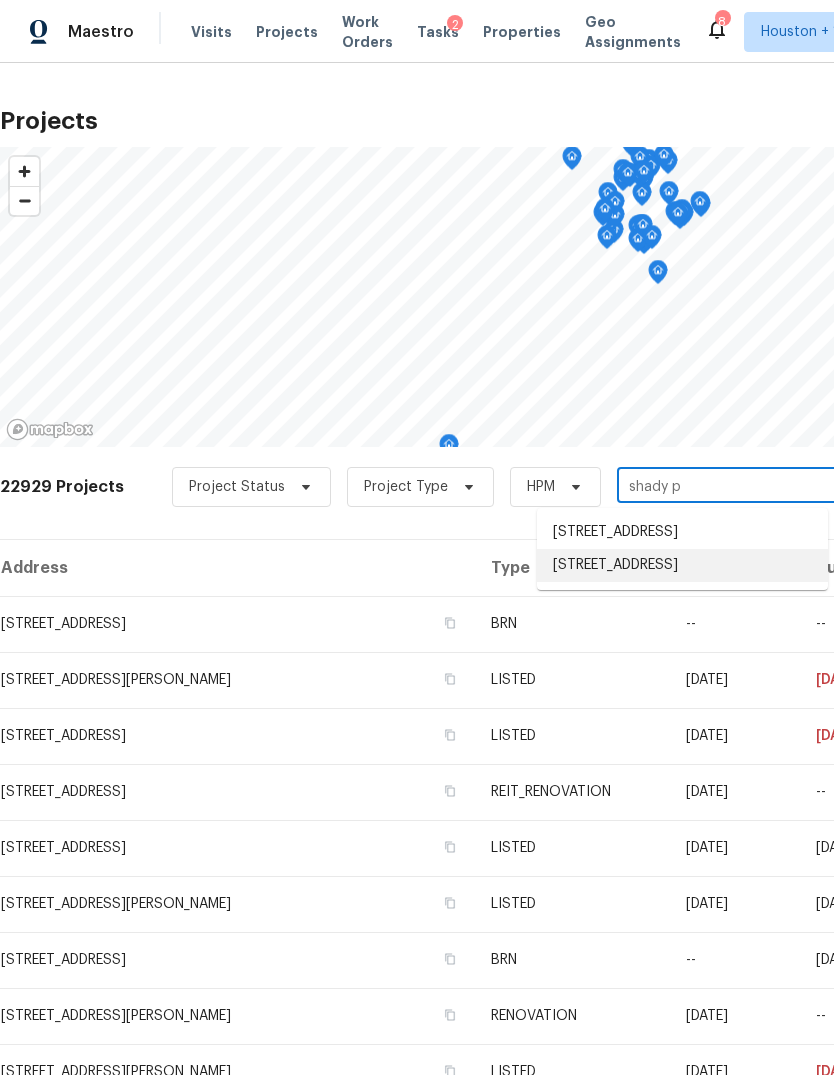 click on "[STREET_ADDRESS]" at bounding box center [682, 565] 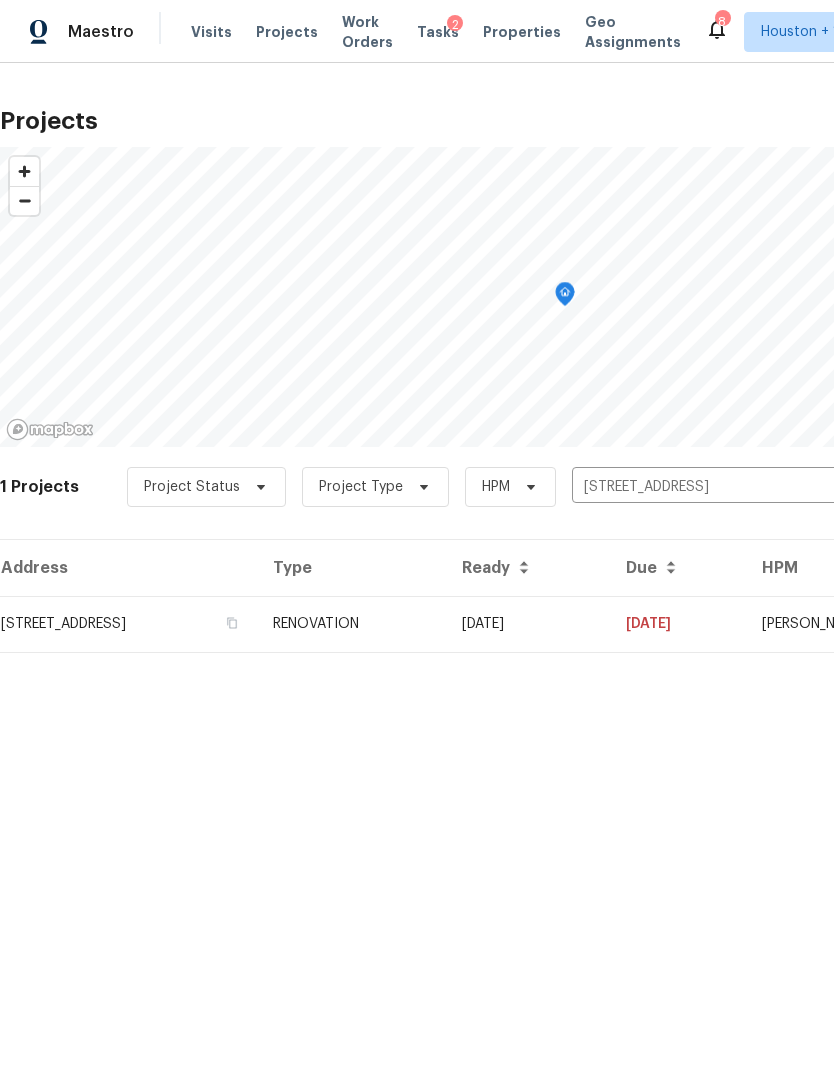 click on "[STREET_ADDRESS]" at bounding box center [128, 624] 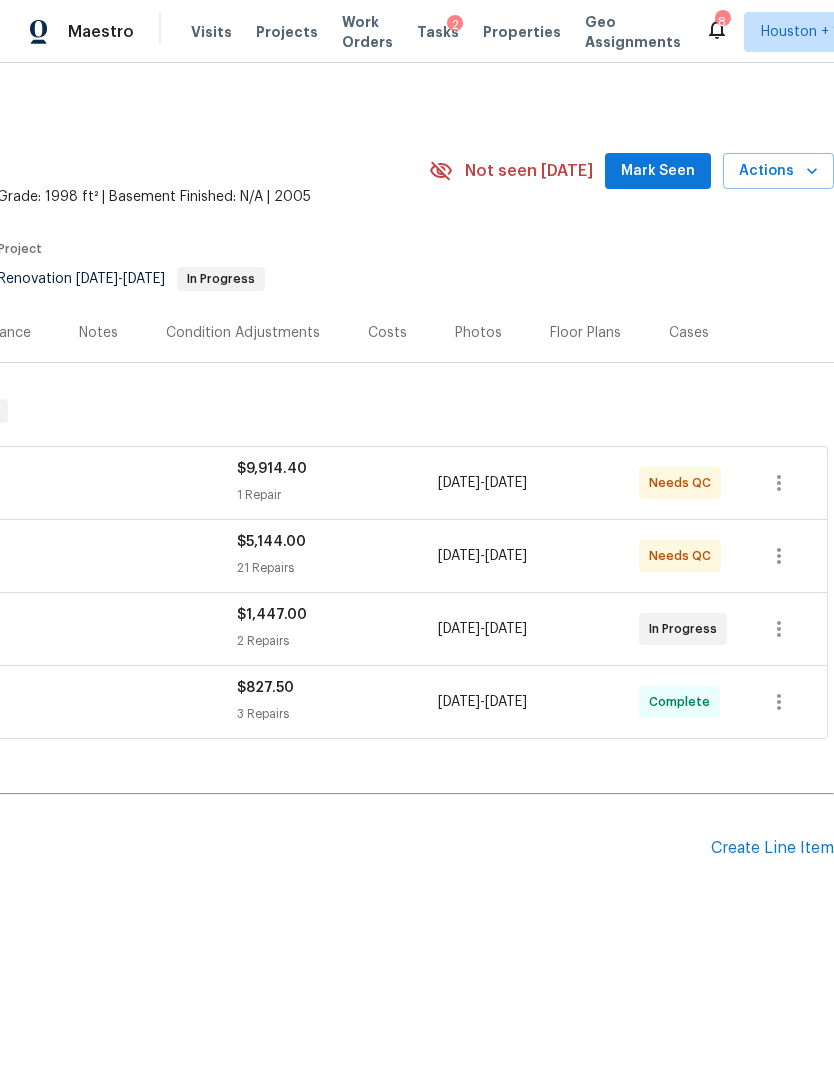 scroll, scrollTop: 0, scrollLeft: 6, axis: horizontal 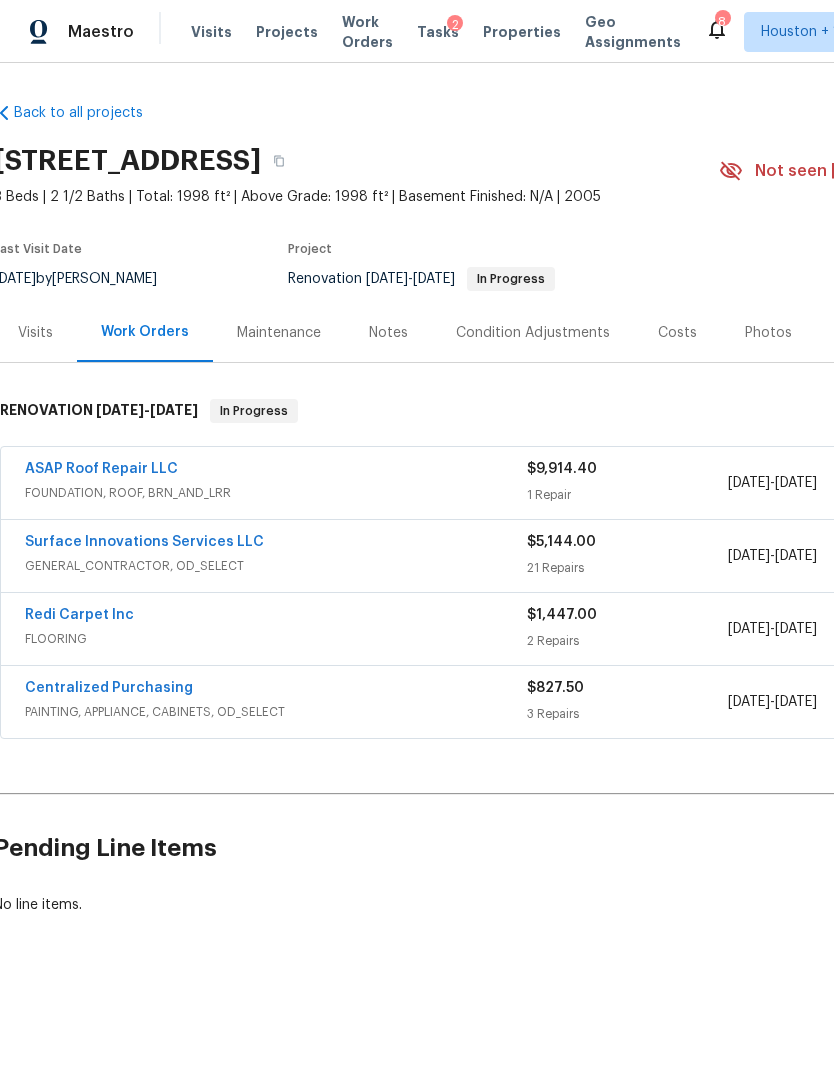 click on "$1,447.00 2 Repairs" at bounding box center [627, 629] 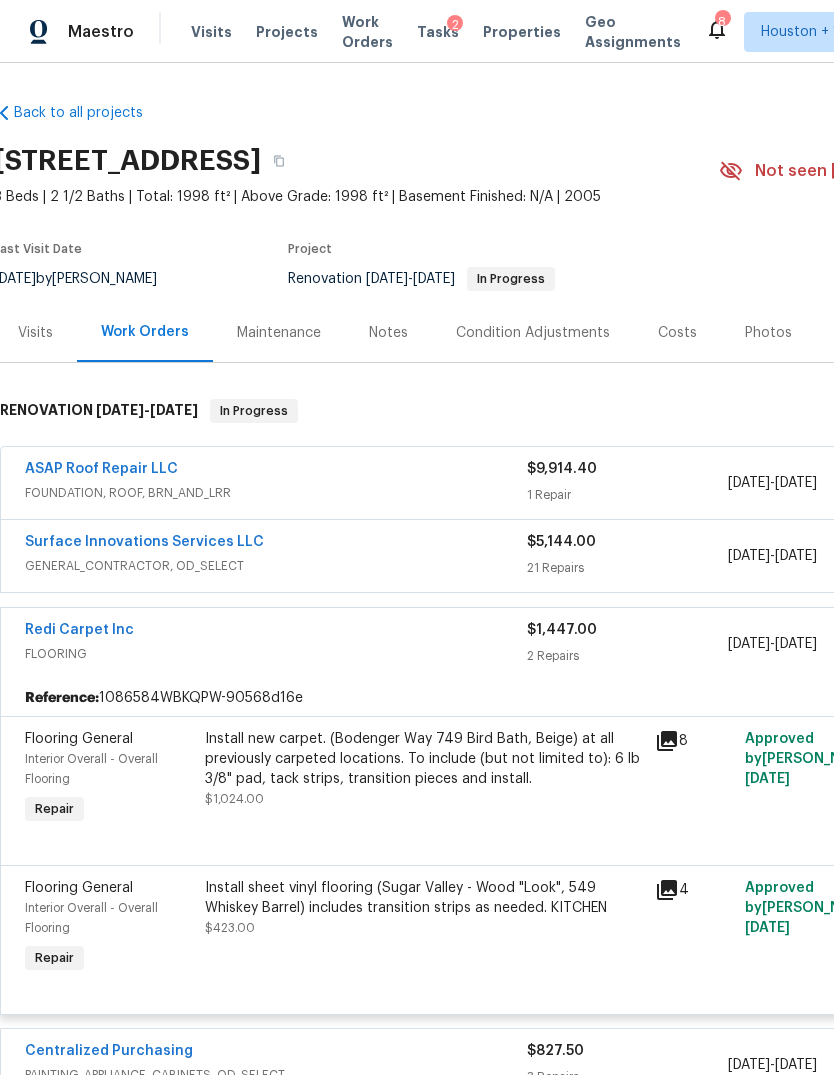 click on "Redi Carpet Inc" at bounding box center [79, 630] 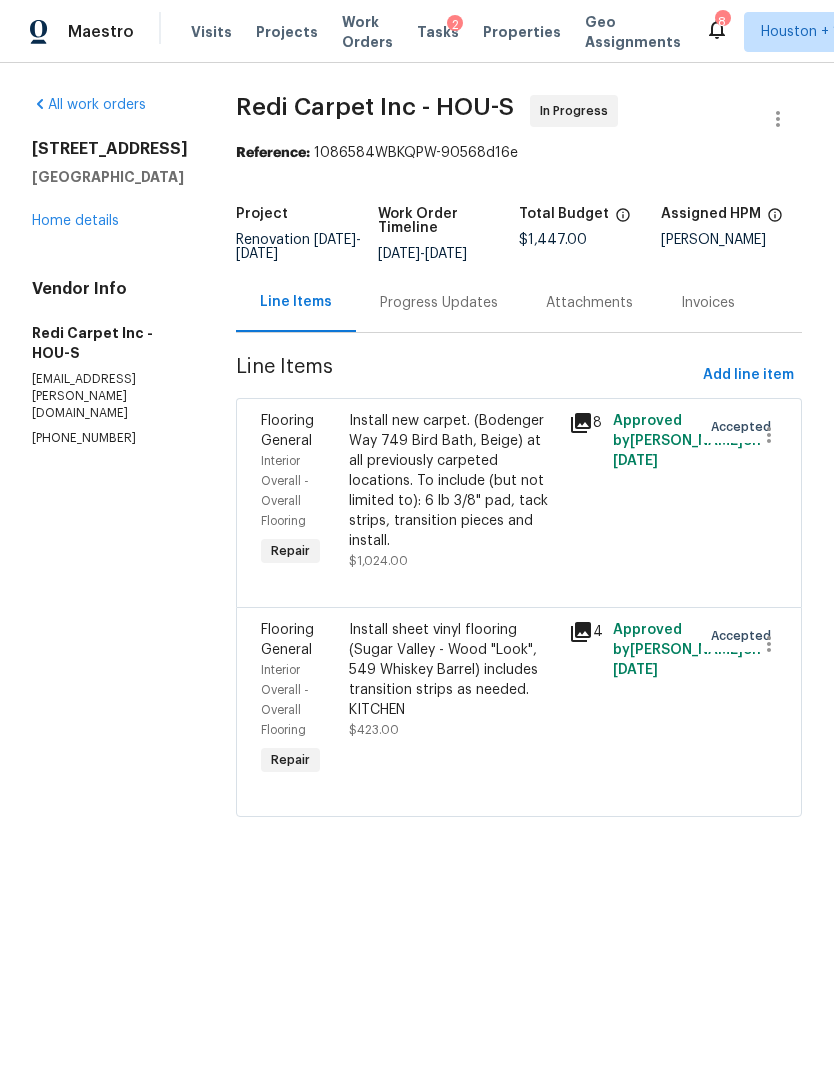 click on "Progress Updates" at bounding box center [439, 303] 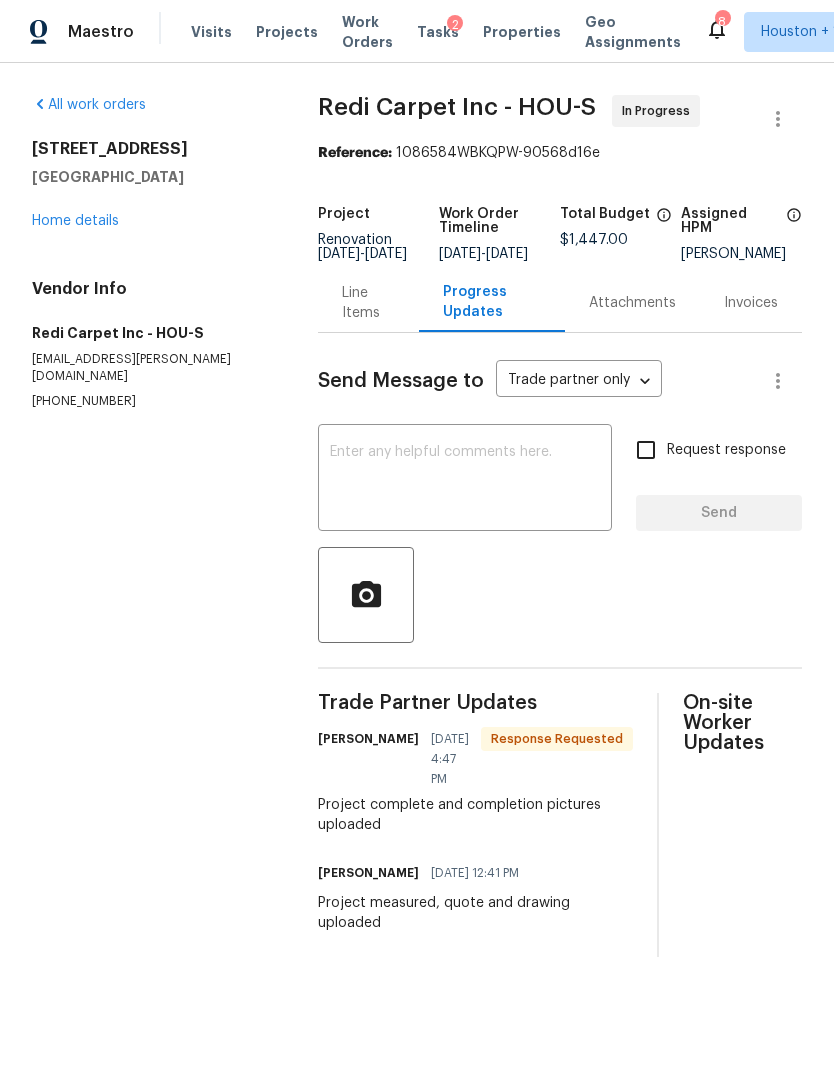 click on "Home details" at bounding box center [75, 221] 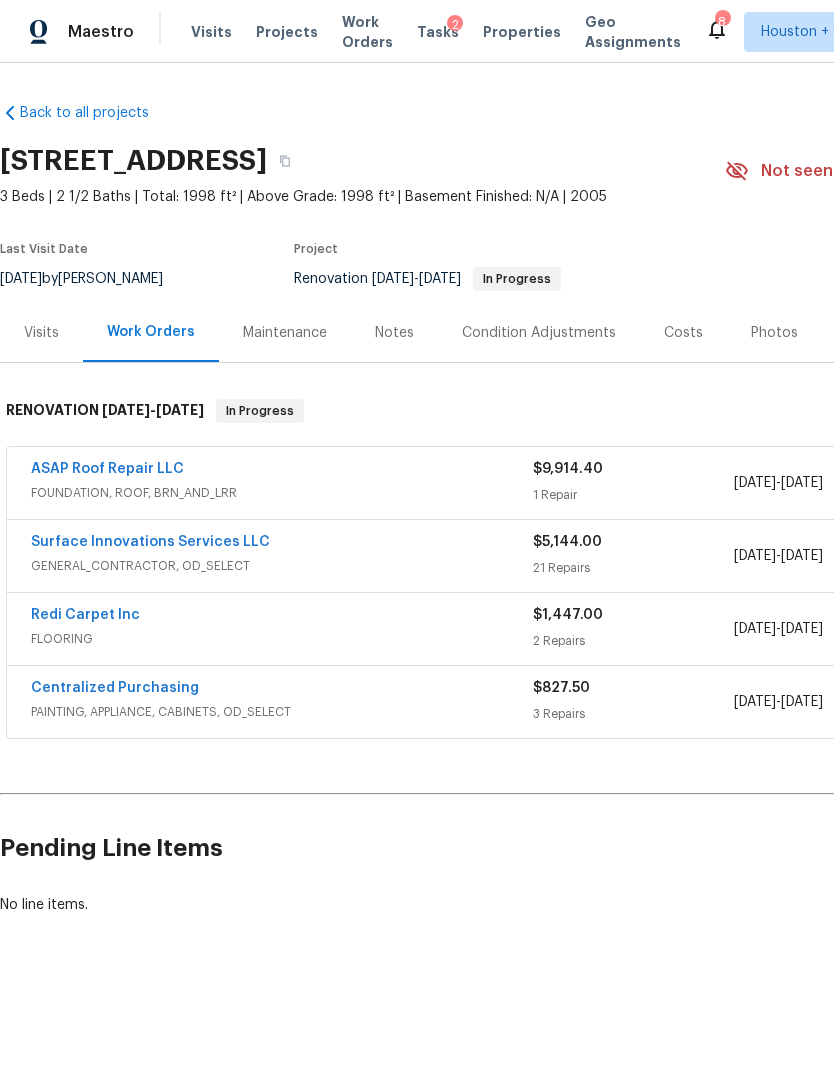click on "$827.50" at bounding box center [633, 688] 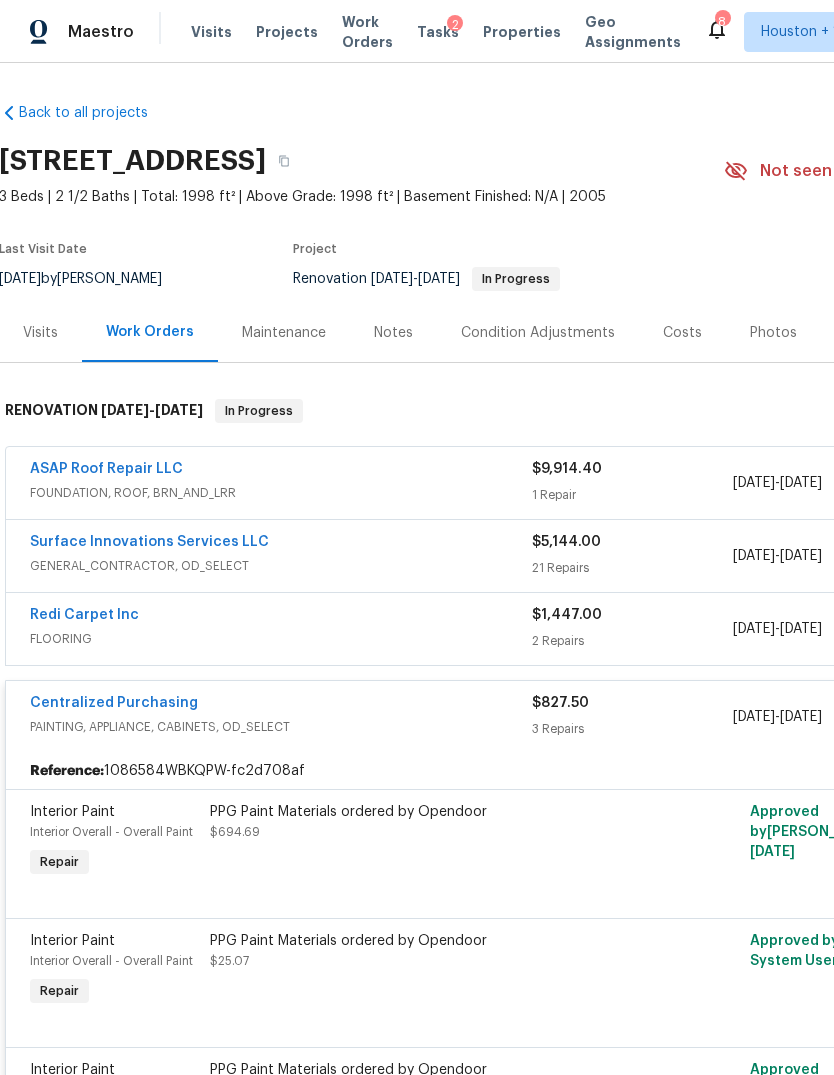 scroll, scrollTop: 0, scrollLeft: 1, axis: horizontal 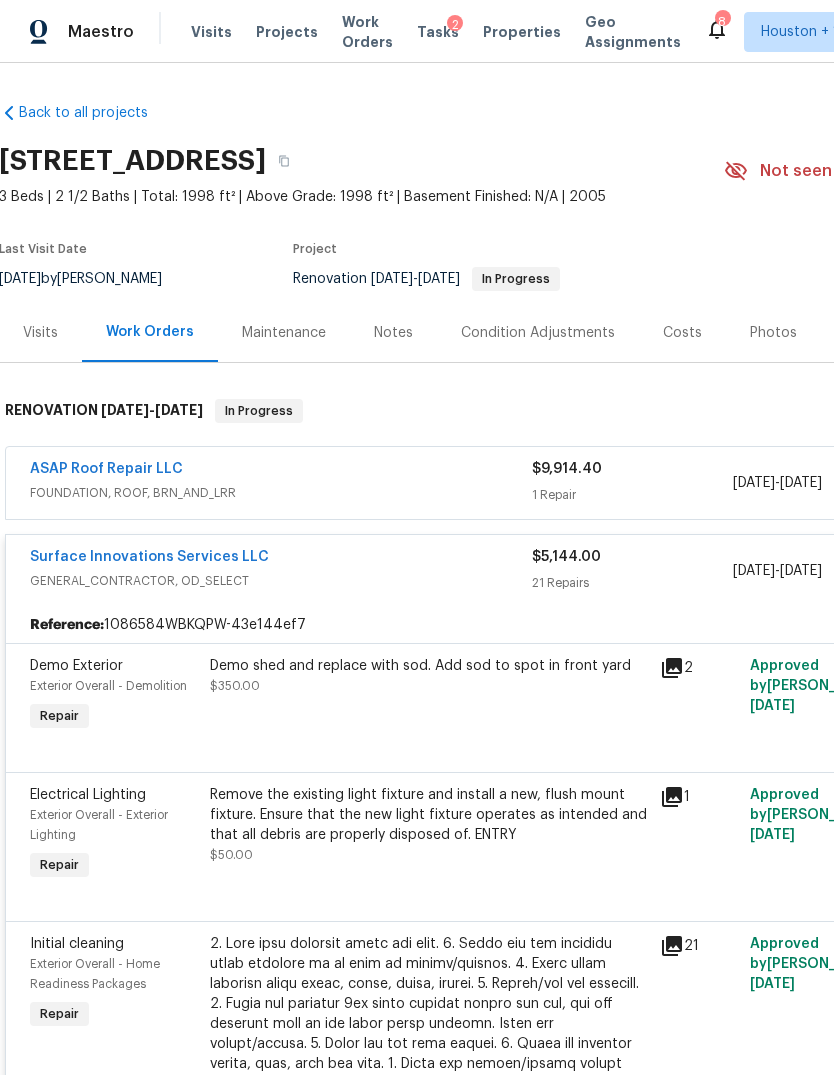 click on "GENERAL_CONTRACTOR, OD_SELECT" at bounding box center [281, 581] 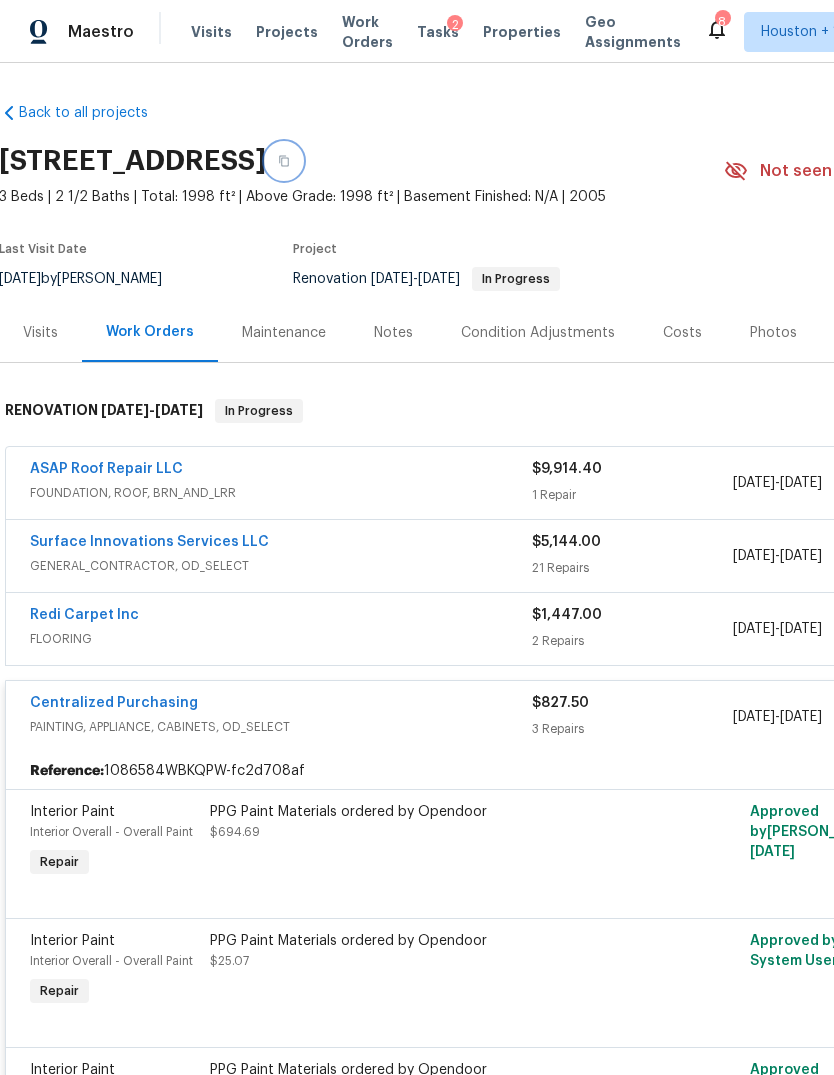 click at bounding box center (284, 161) 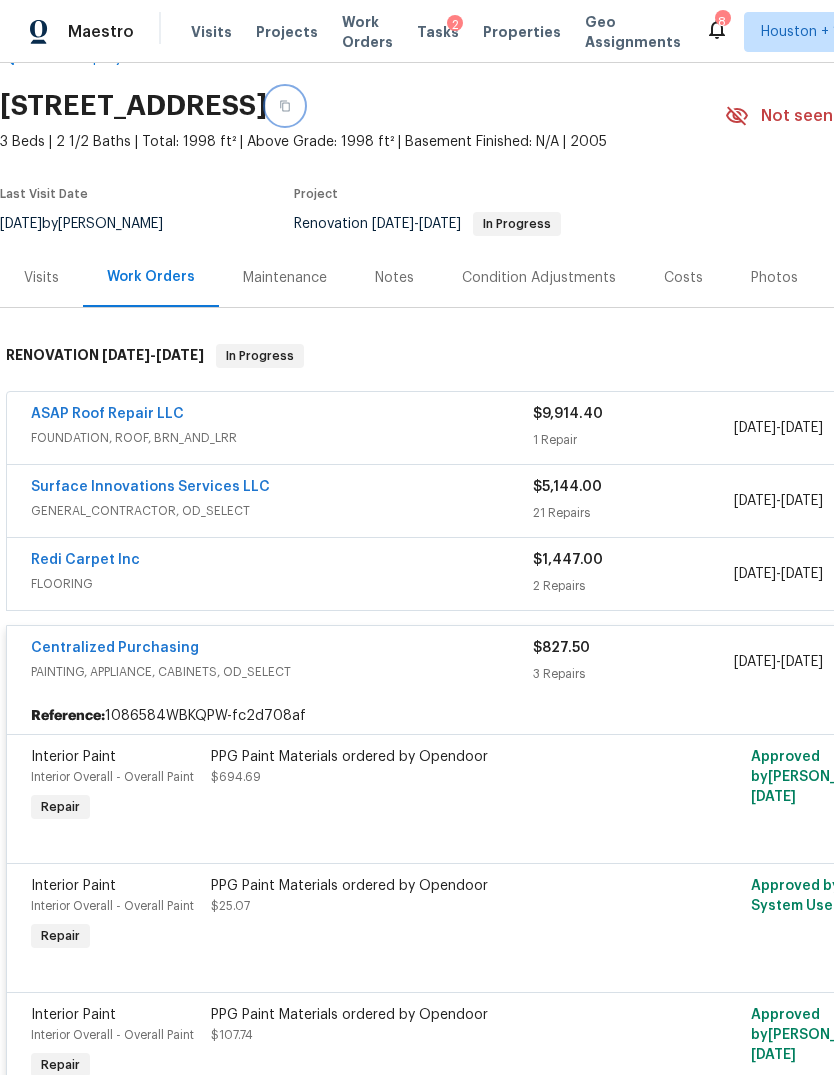 scroll, scrollTop: 55, scrollLeft: 0, axis: vertical 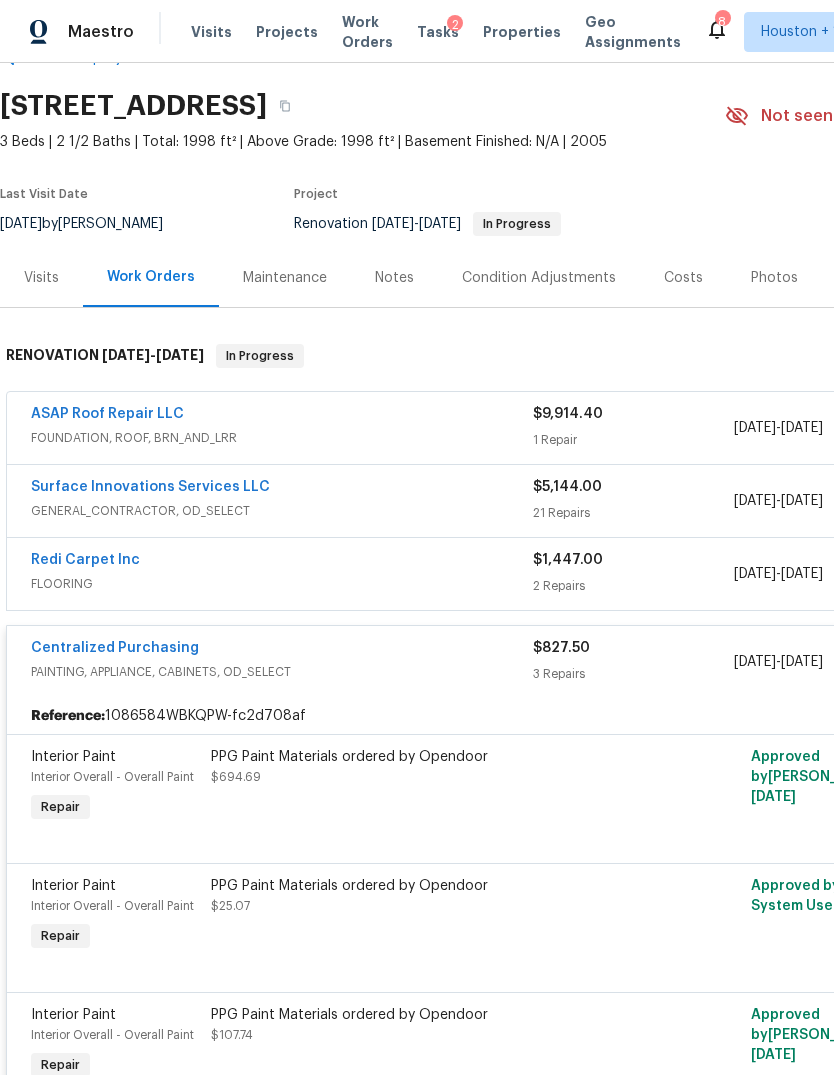 click on "Surface Innovations Services LLC" at bounding box center [150, 487] 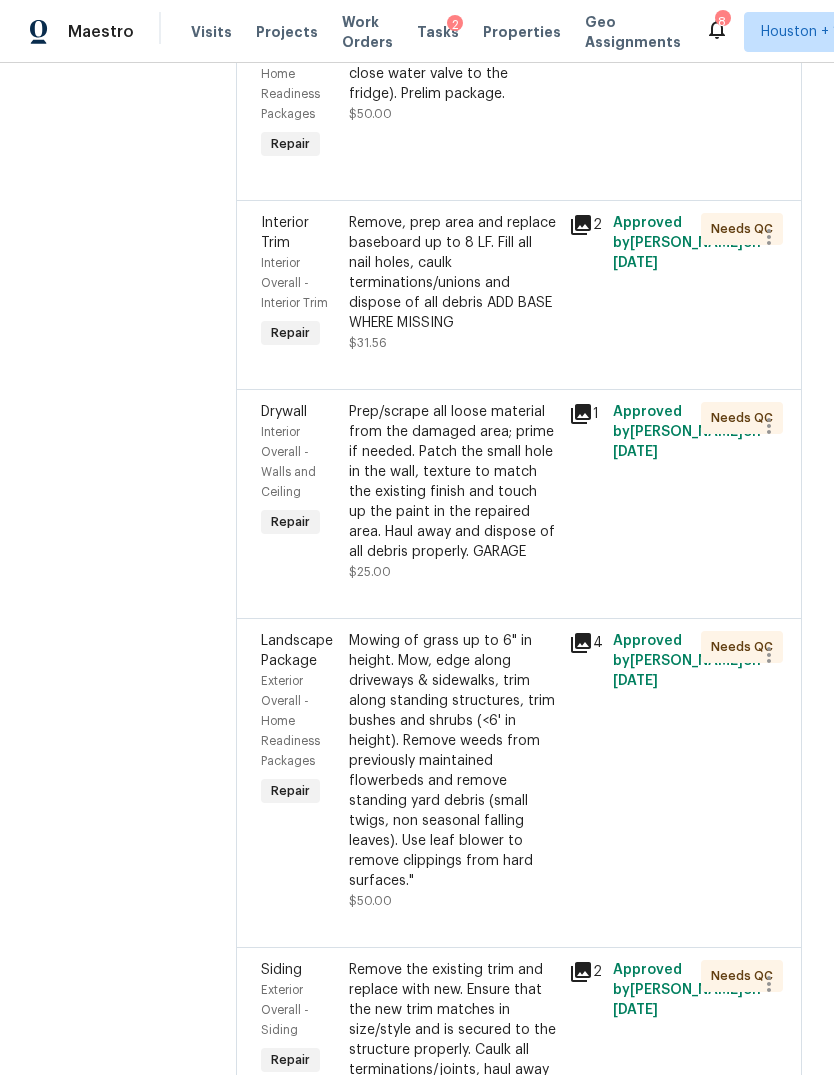 scroll, scrollTop: 2345, scrollLeft: 0, axis: vertical 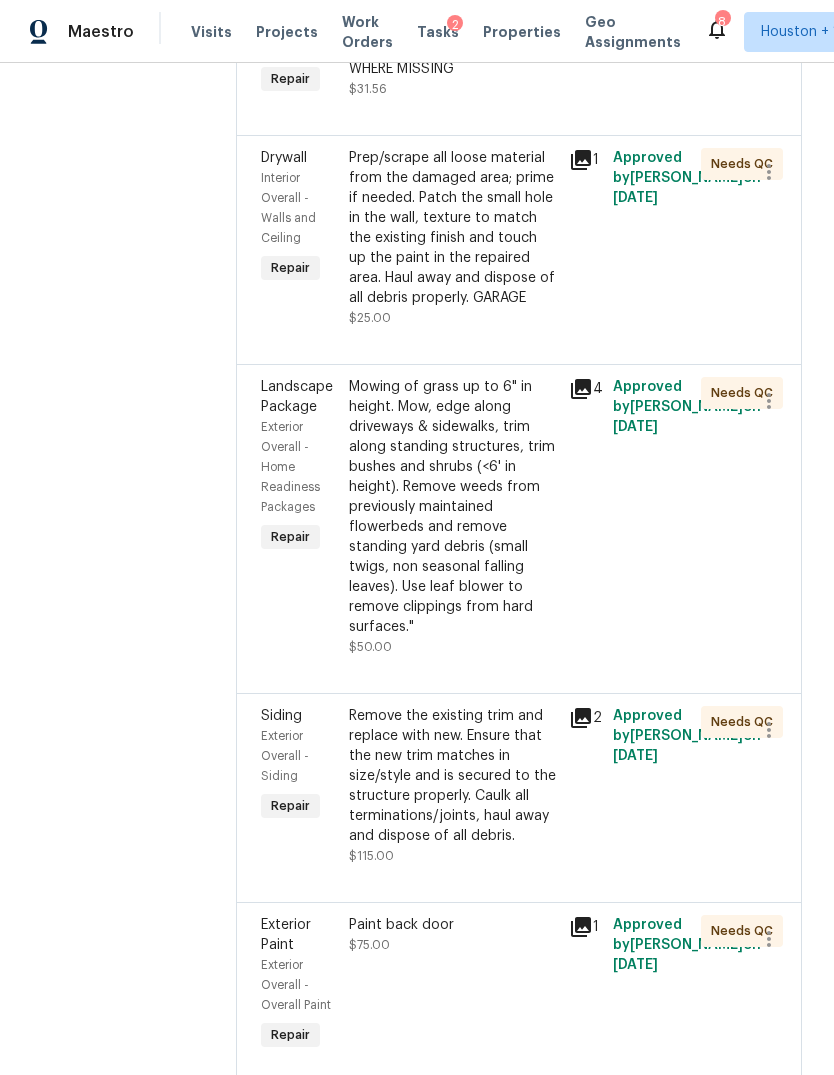 click on "Remove, prep area and replace baseboard up to 8 LF. Fill all nail holes, caulk terminations/unions and dispose of all debris ADD BASE WHERE MISSING" at bounding box center (453, 19) 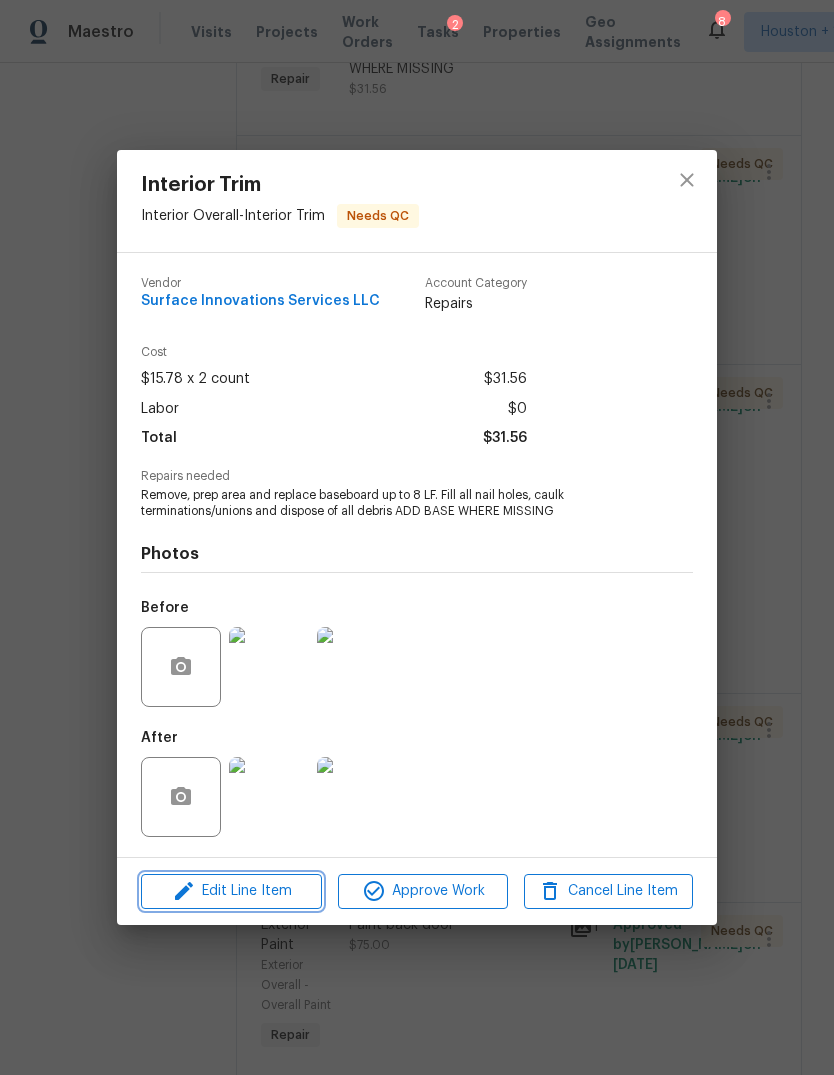 click on "Edit Line Item" at bounding box center [231, 891] 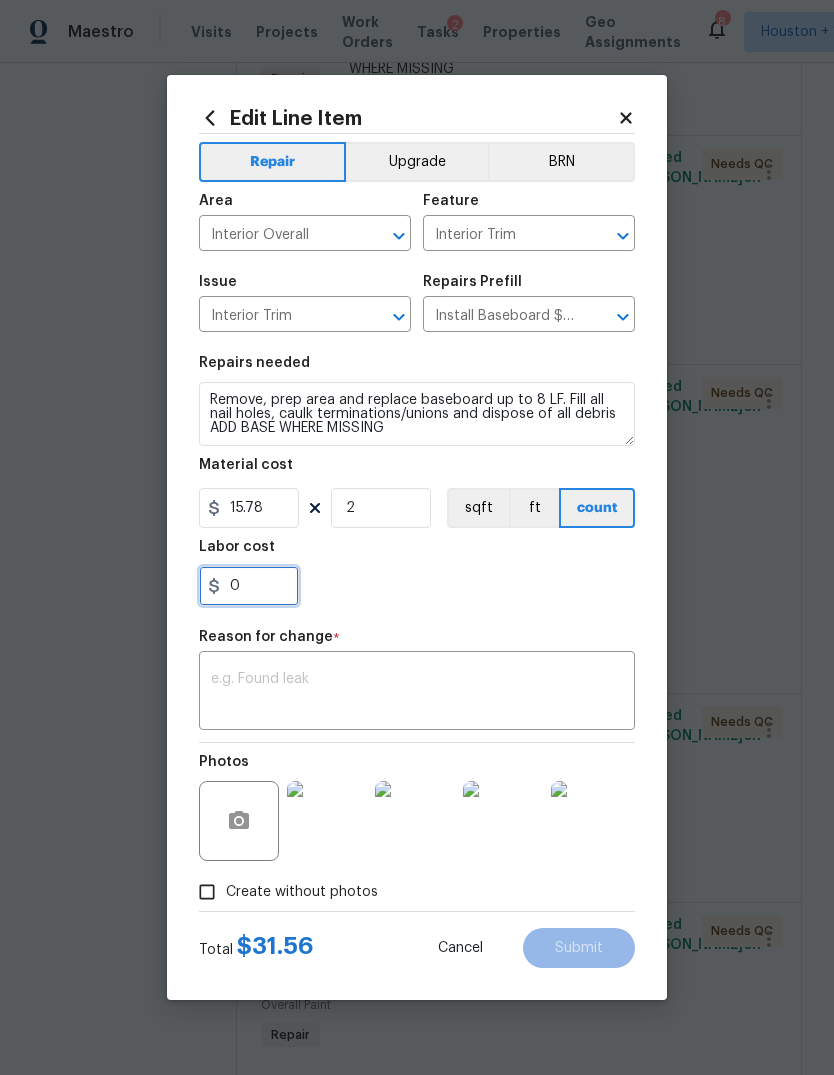 click on "0" at bounding box center (249, 586) 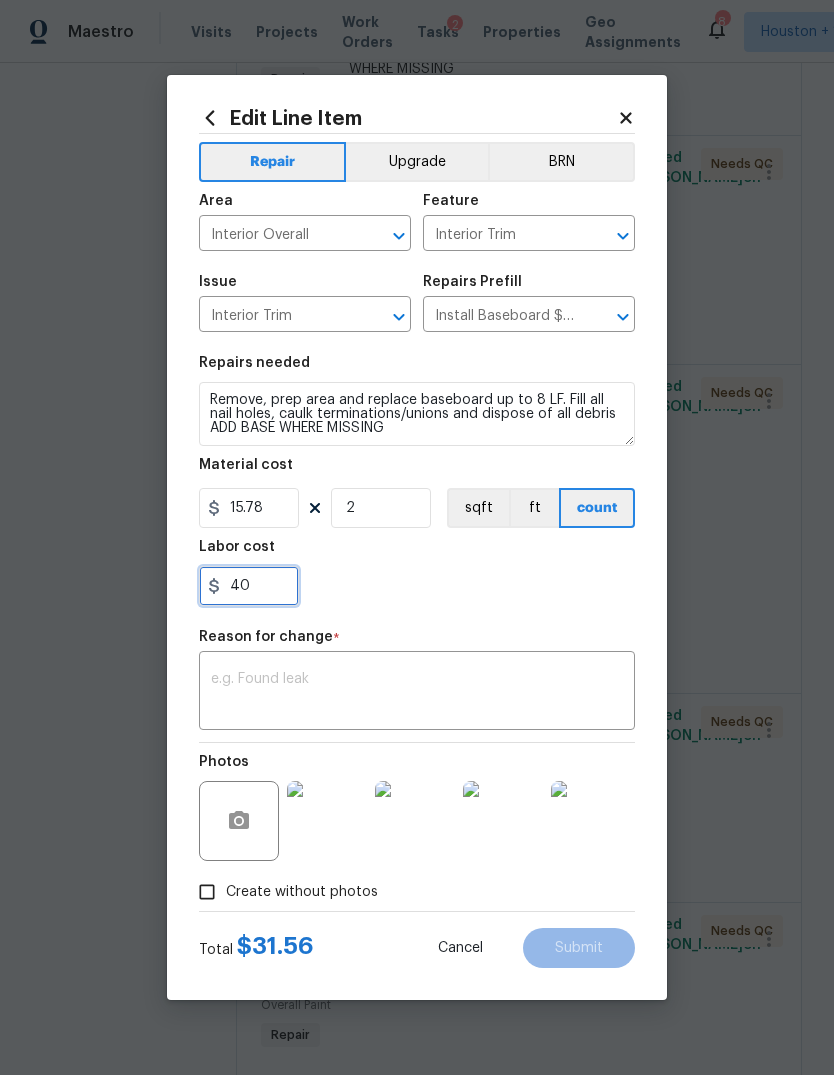 type on "40" 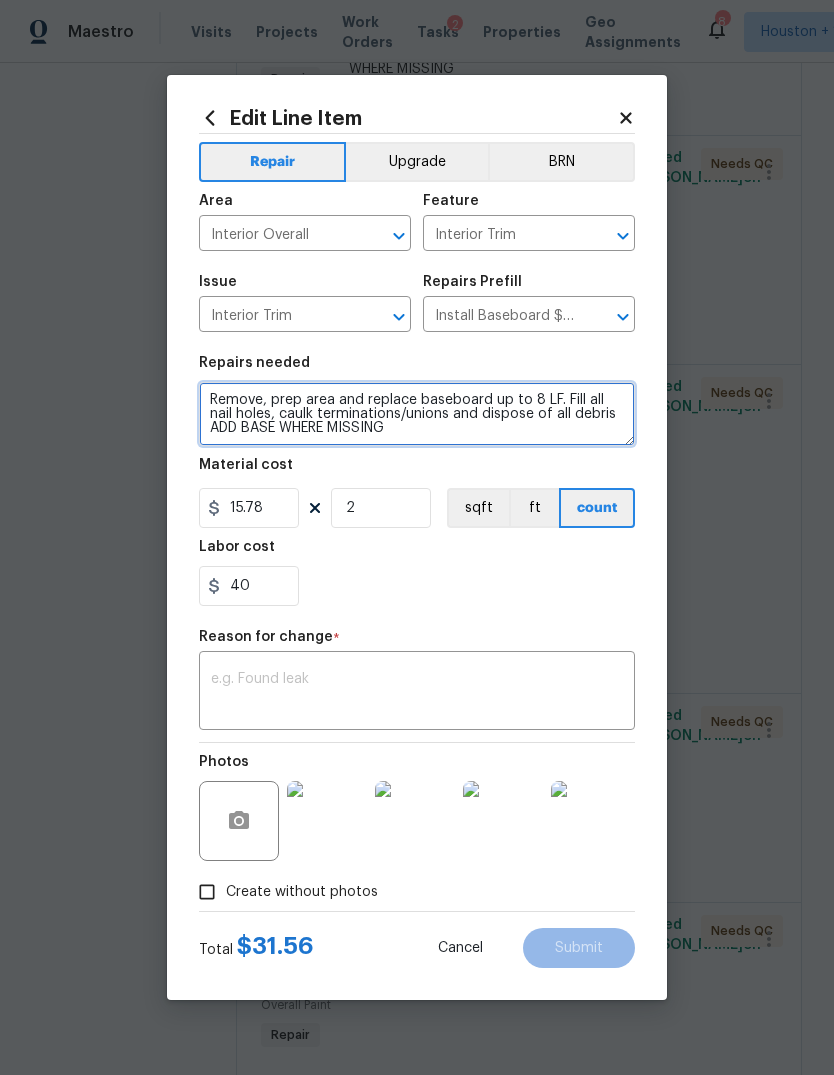 click on "Remove, prep area and replace baseboard up to 8 LF. Fill all nail holes, caulk terminations/unions and dispose of all debris ADD BASE WHERE MISSING" at bounding box center [417, 414] 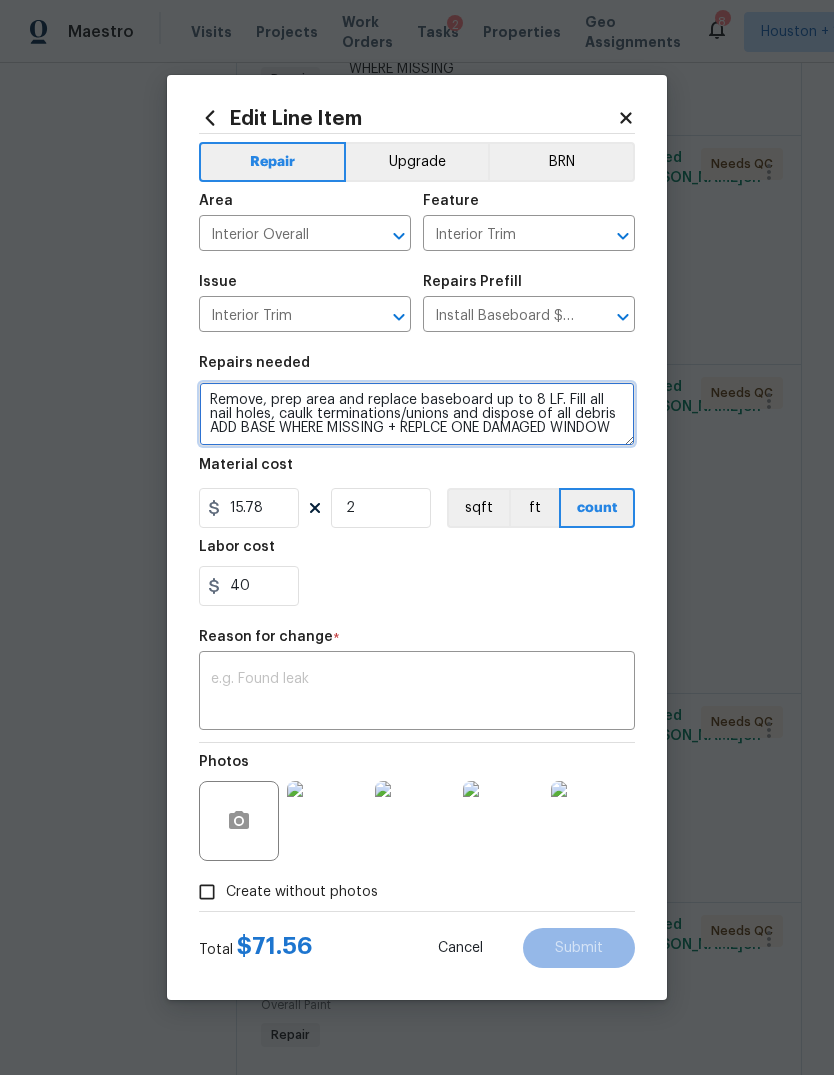 scroll, scrollTop: 4, scrollLeft: 0, axis: vertical 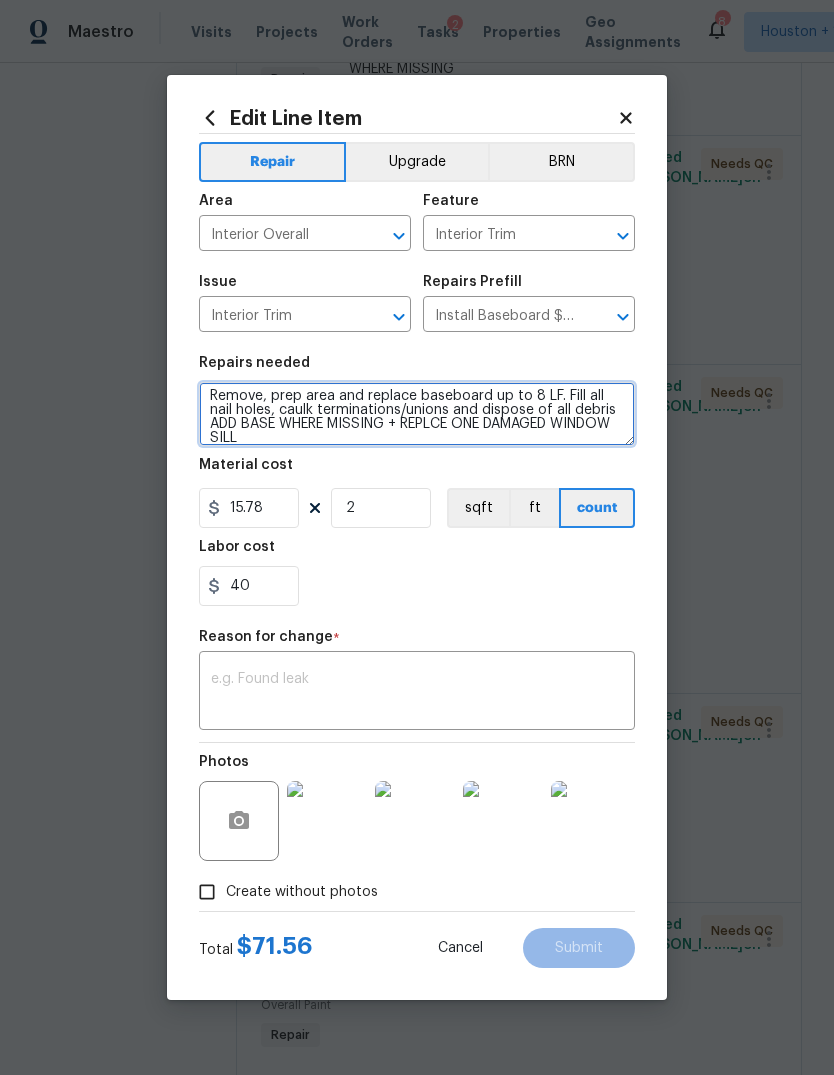 type on "Remove, prep area and replace baseboard up to 8 LF. Fill all nail holes, caulk terminations/unions and dispose of all debris ADD BASE WHERE MISSING + REPLCE ONE DAMAGED WINDOW SILL" 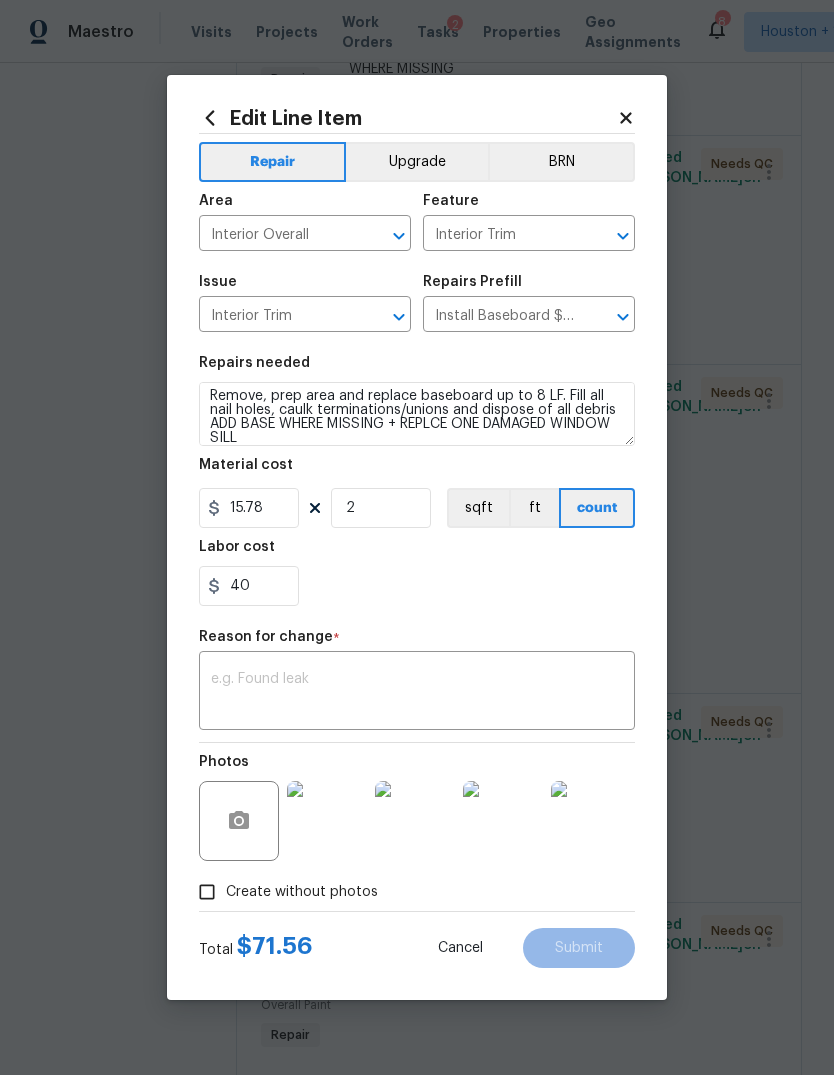 click at bounding box center [417, 693] 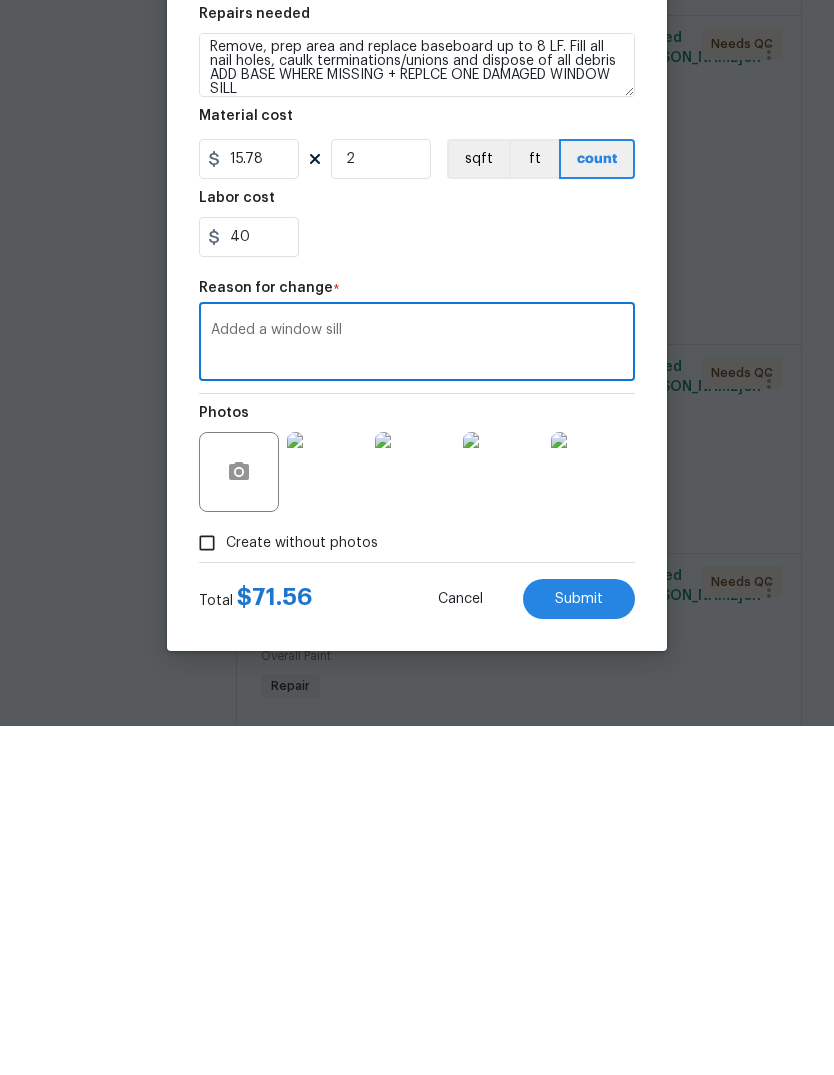 type on "Added a window sill" 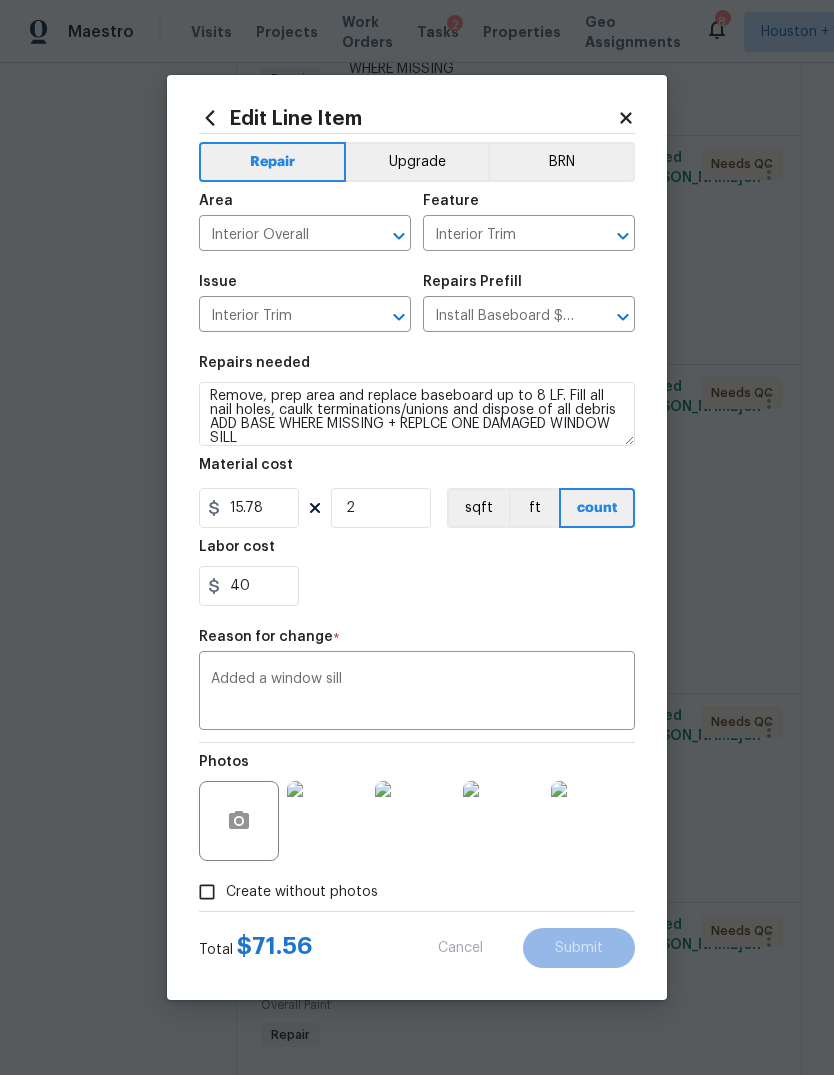 type on "Remove, prep area and replace baseboard up to 8 LF. Fill all nail holes, caulk terminations/unions and dispose of all debris ADD BASE WHERE MISSING" 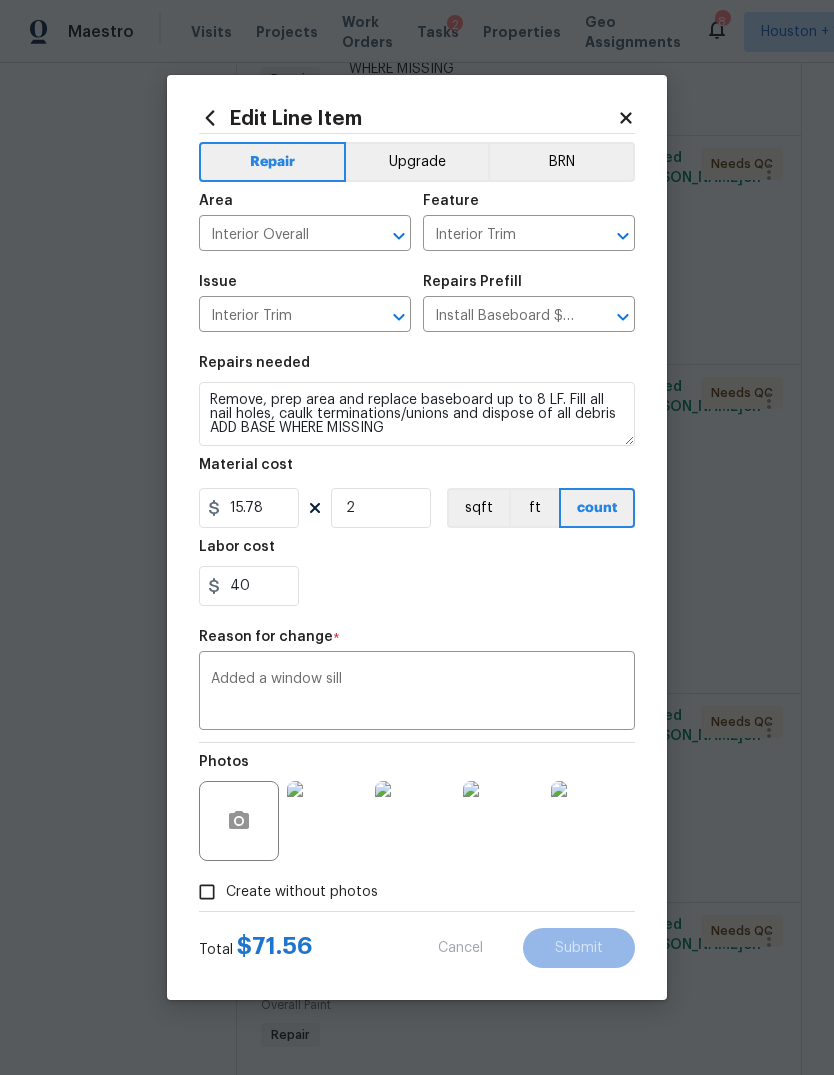 scroll, scrollTop: 0, scrollLeft: 0, axis: both 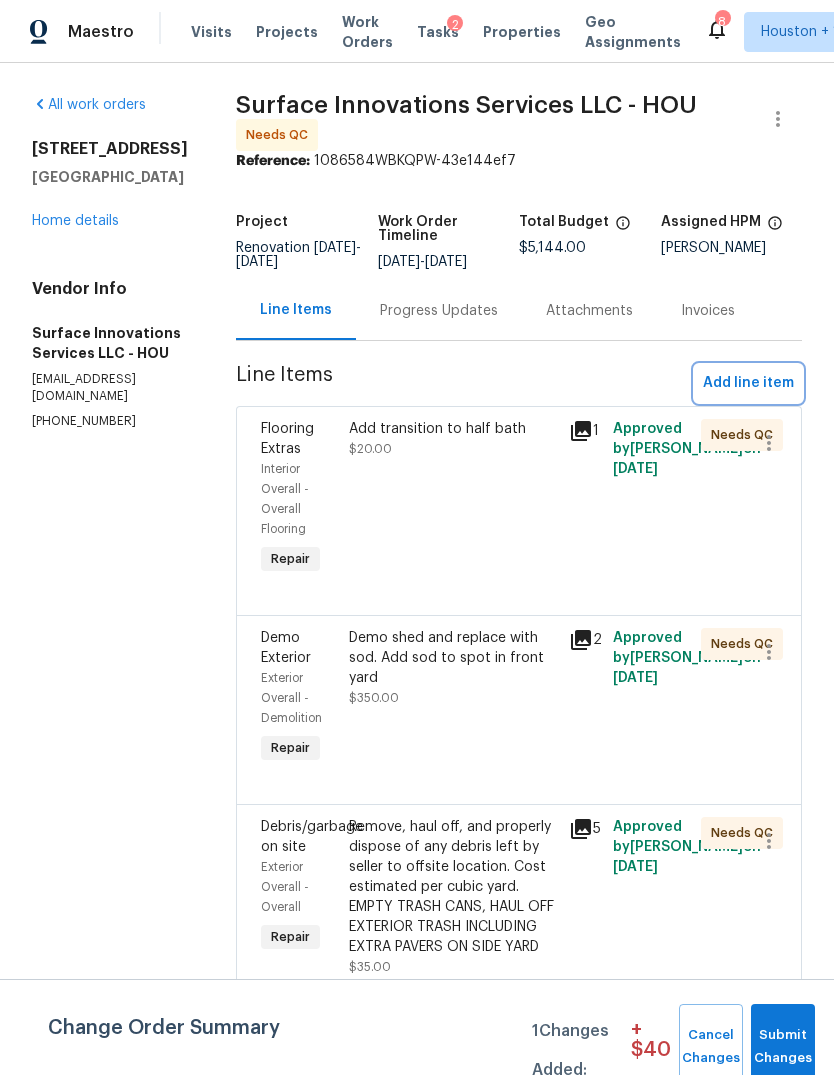 click on "Add line item" at bounding box center (748, 383) 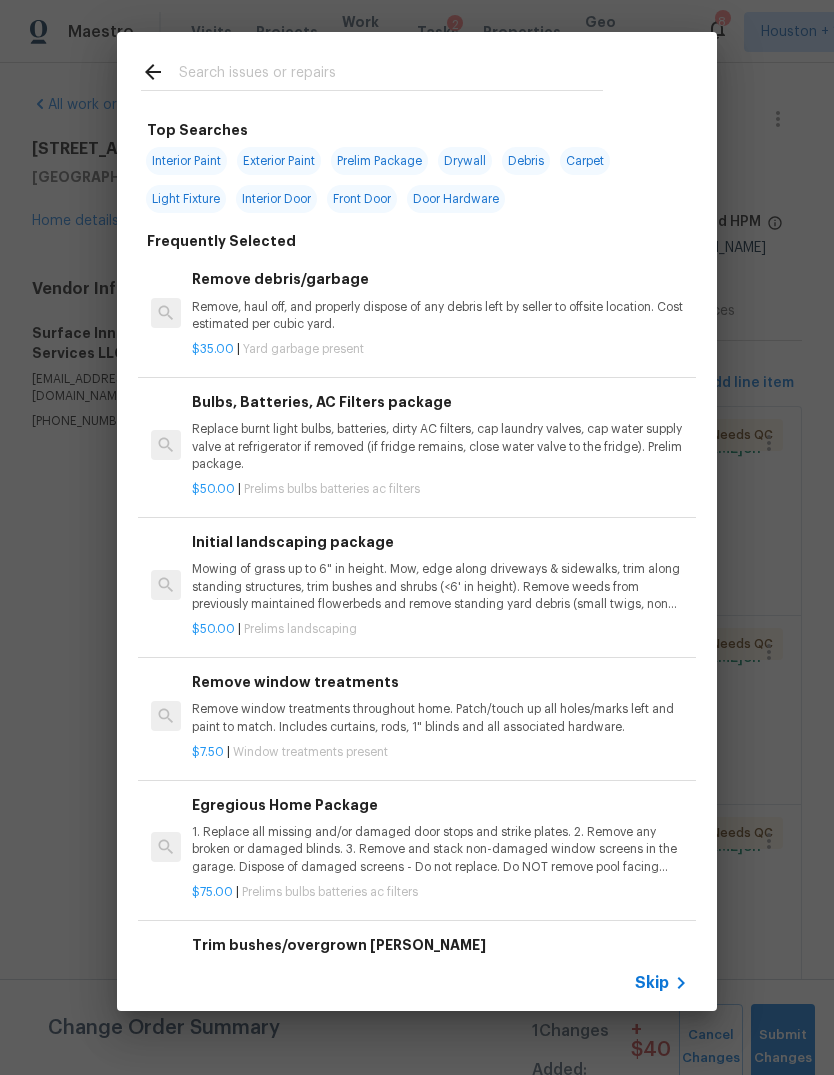click on "Skip" at bounding box center (652, 983) 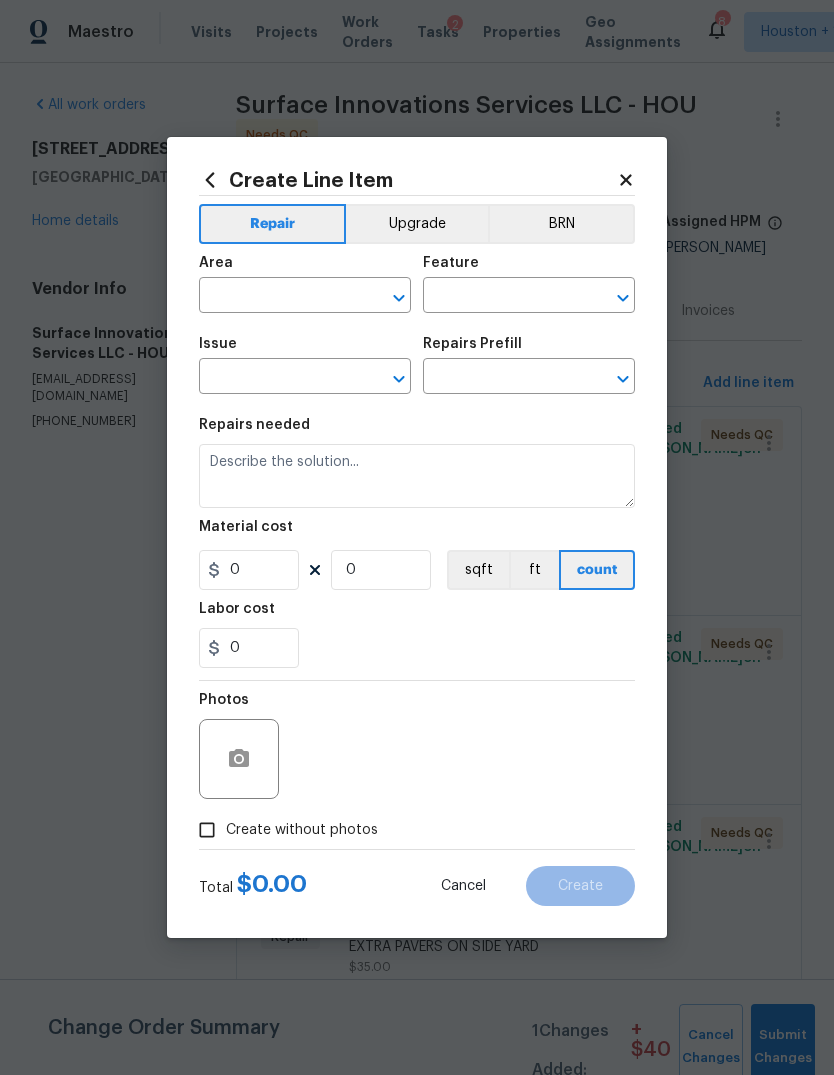 click at bounding box center [277, 297] 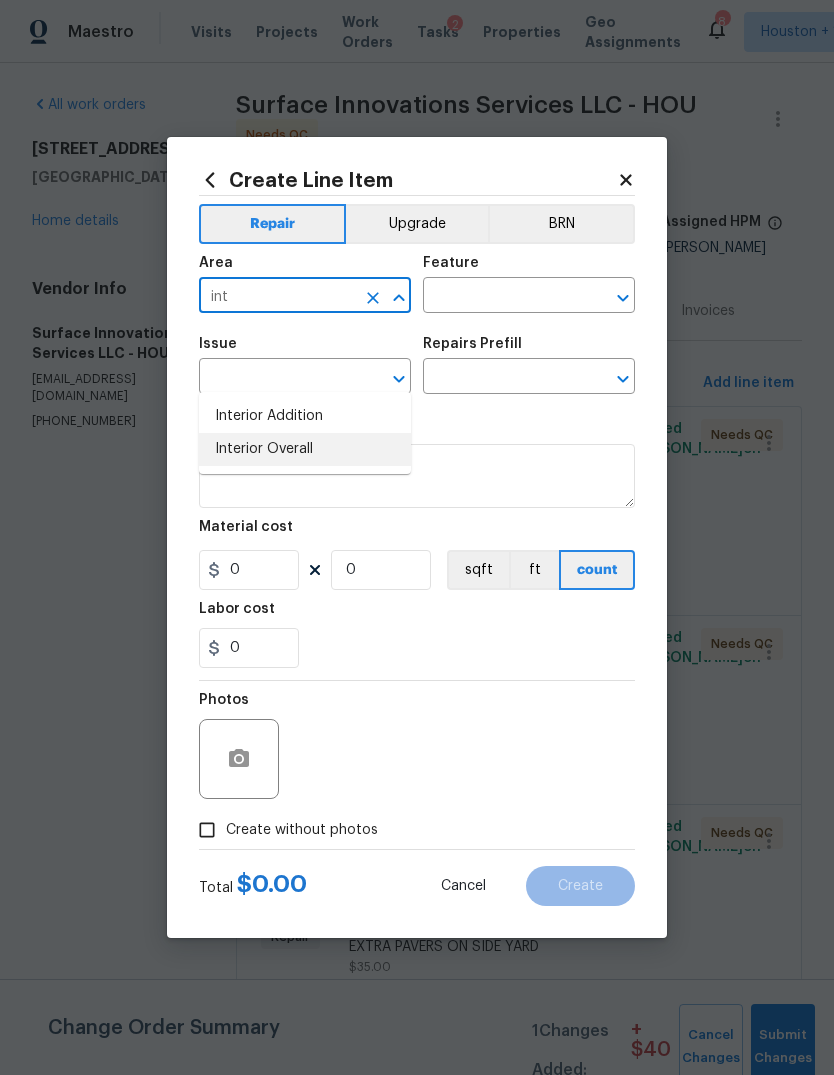 click on "Interior Overall" at bounding box center [305, 449] 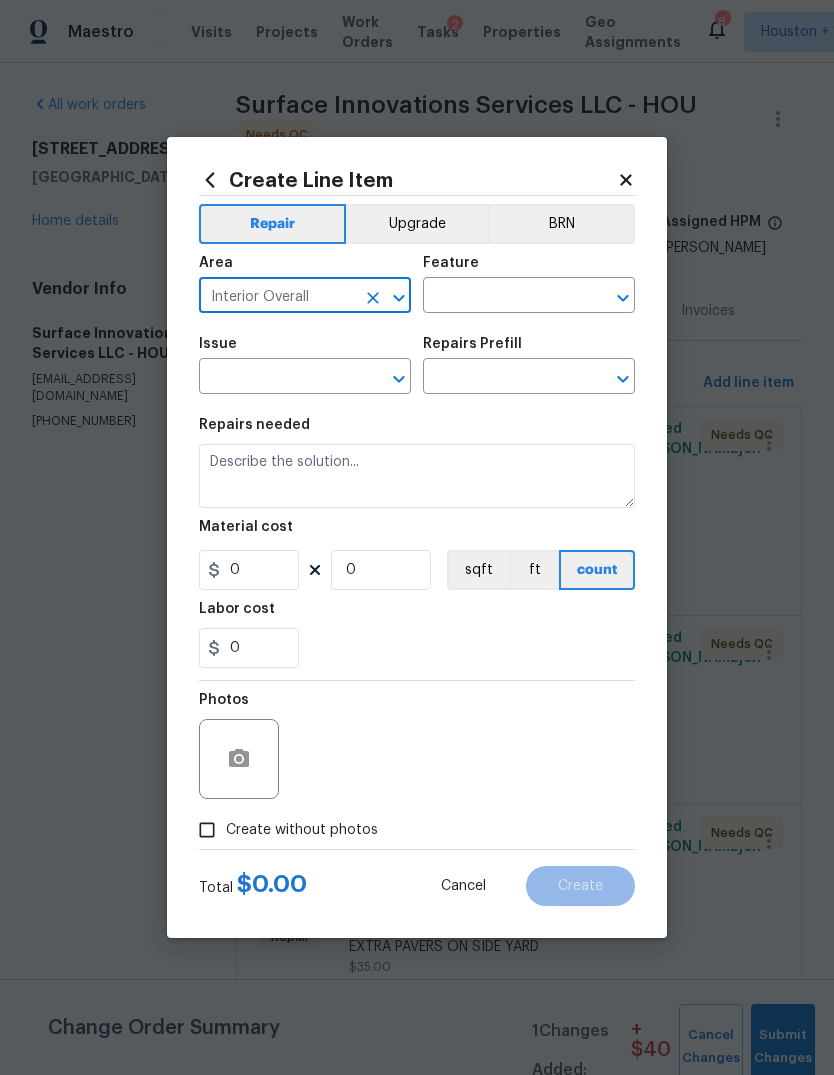click at bounding box center (501, 297) 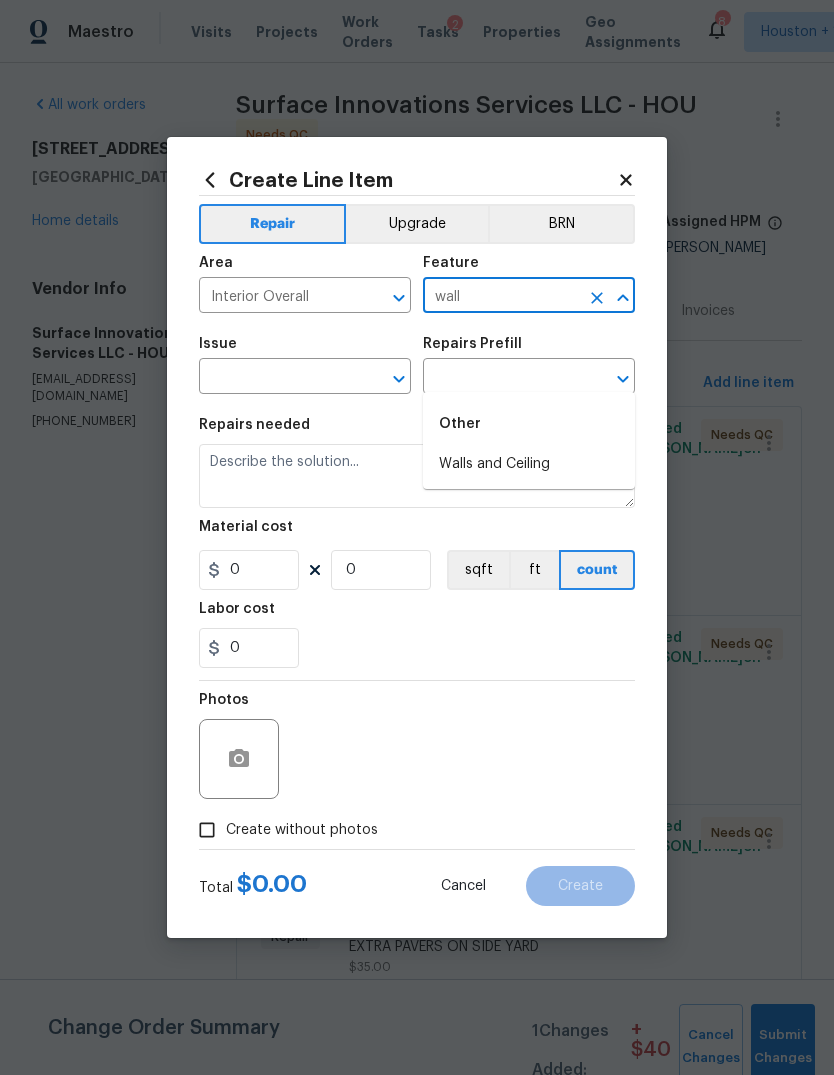 click on "Walls and Ceiling" at bounding box center [529, 464] 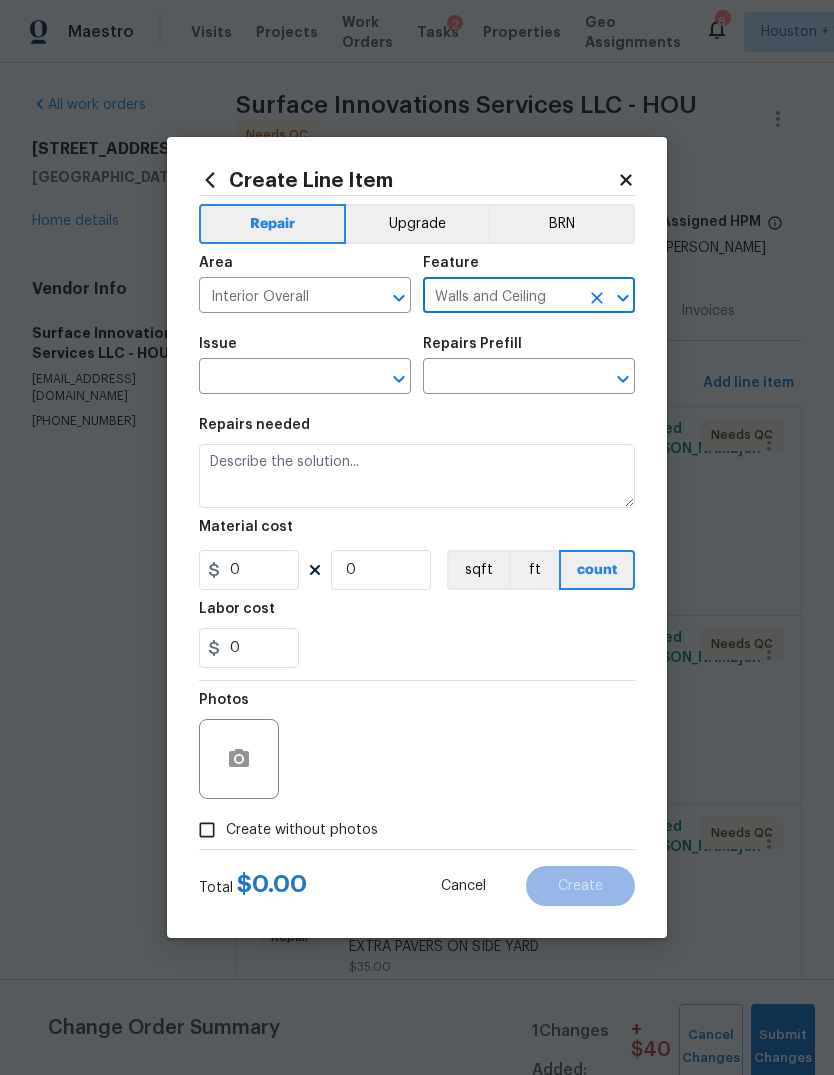 click at bounding box center (277, 378) 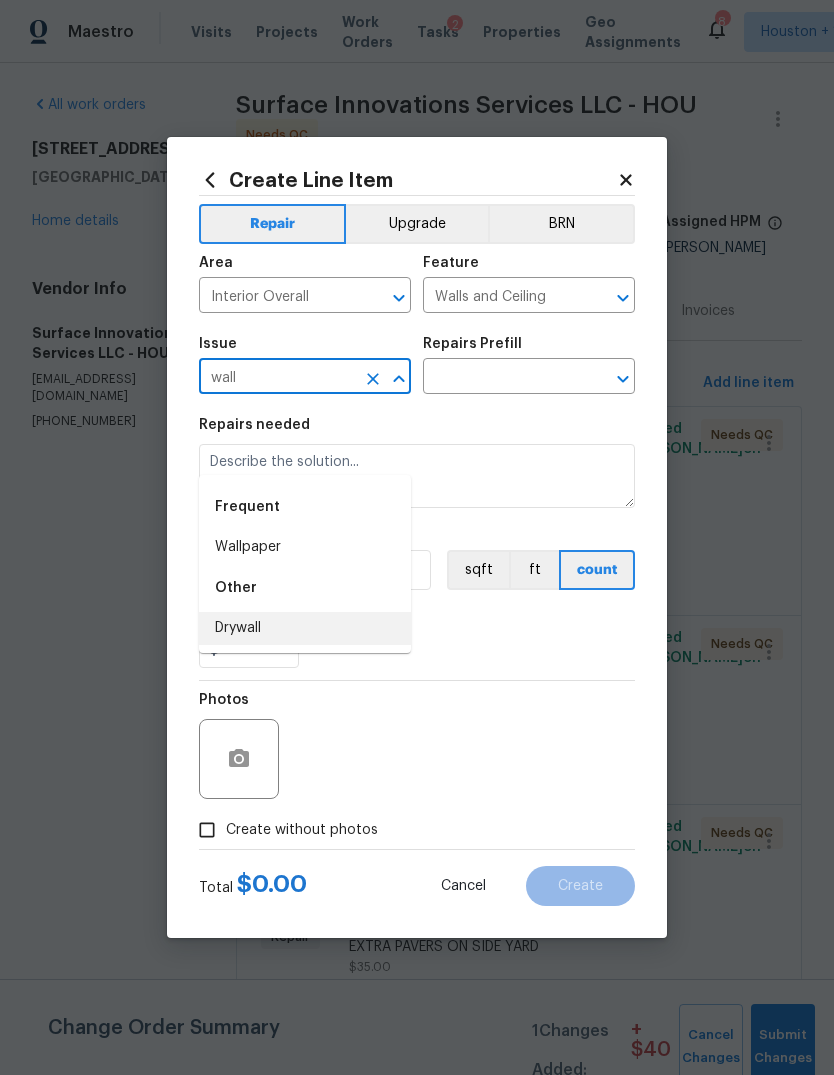 click on "Drywall" at bounding box center (305, 628) 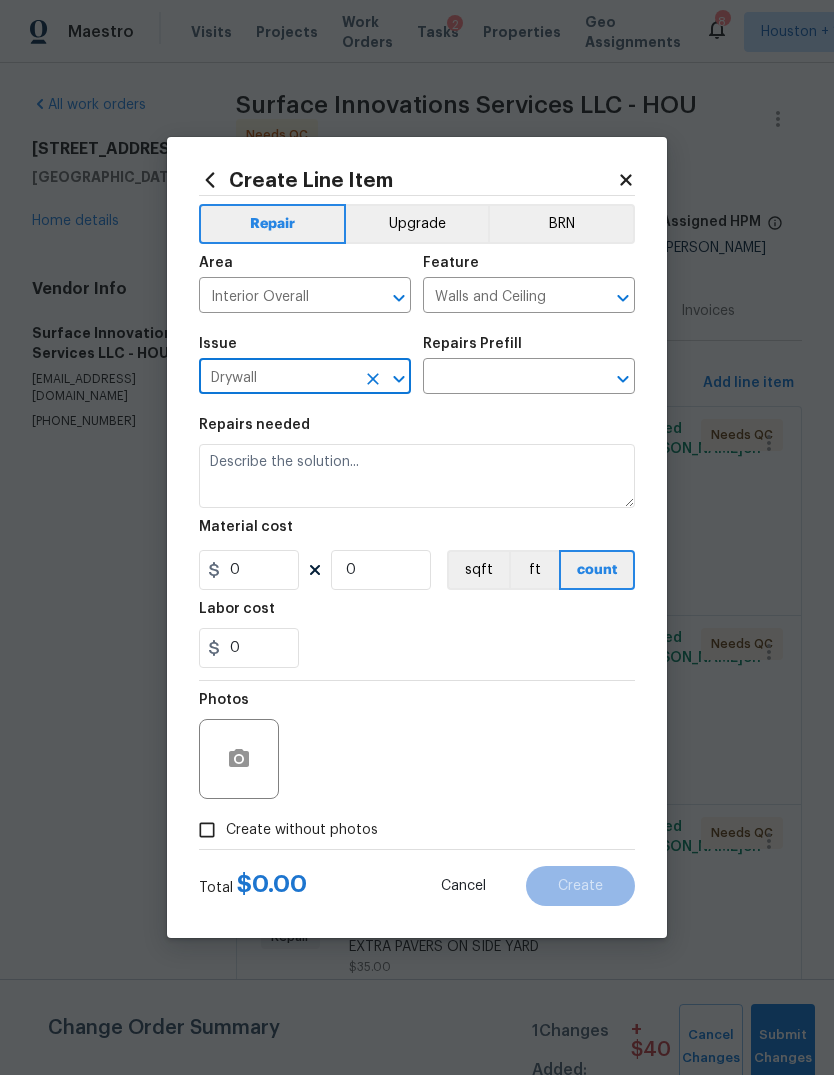 click at bounding box center [501, 378] 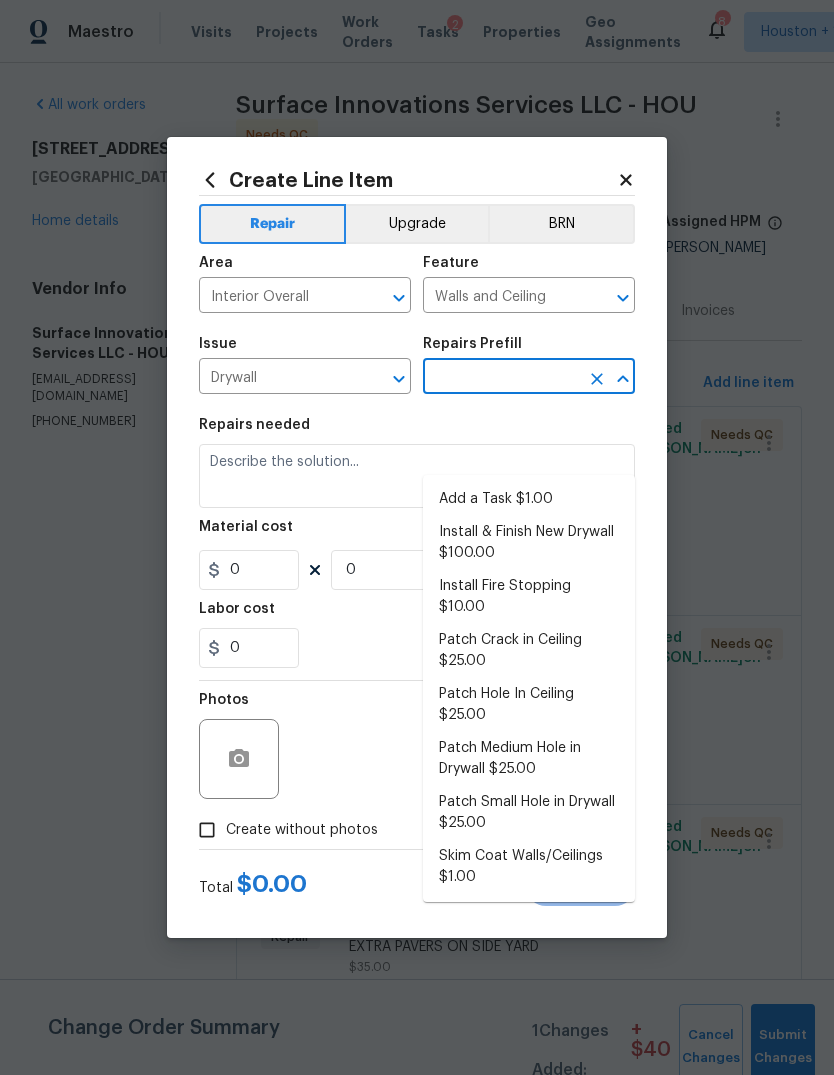 click on "Add a Task $1.00" at bounding box center (529, 499) 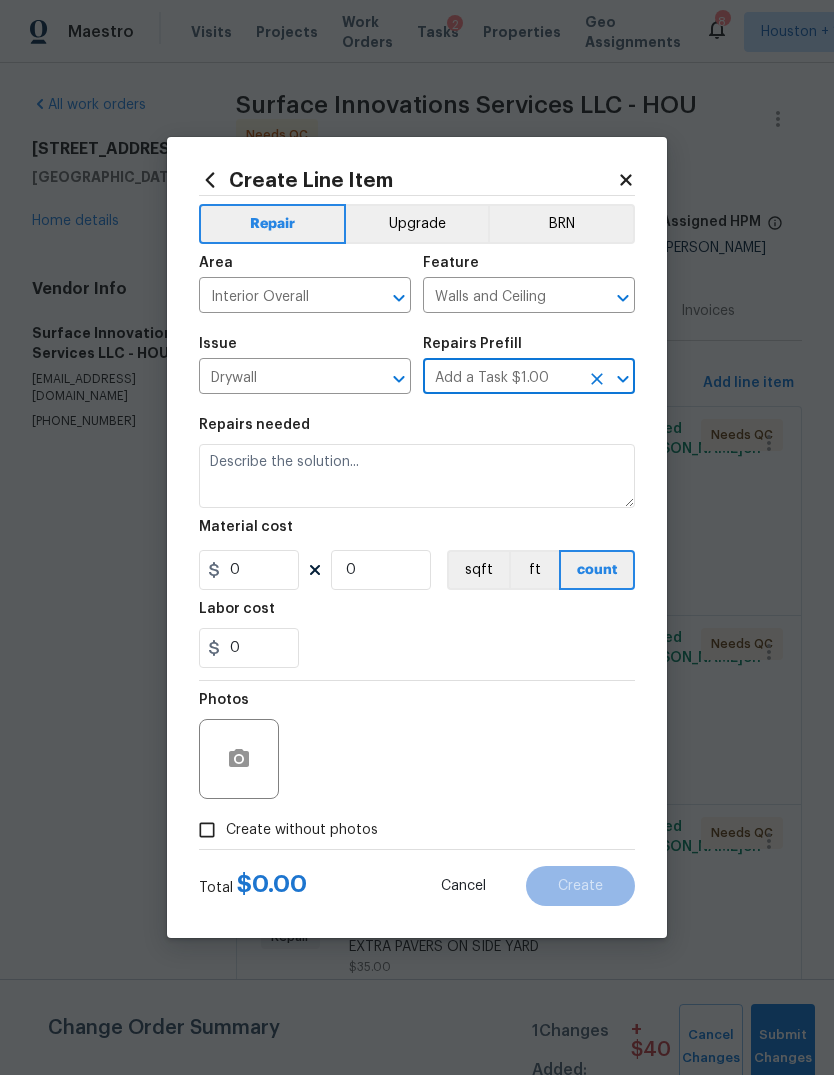 type on "Add a Task $1.00" 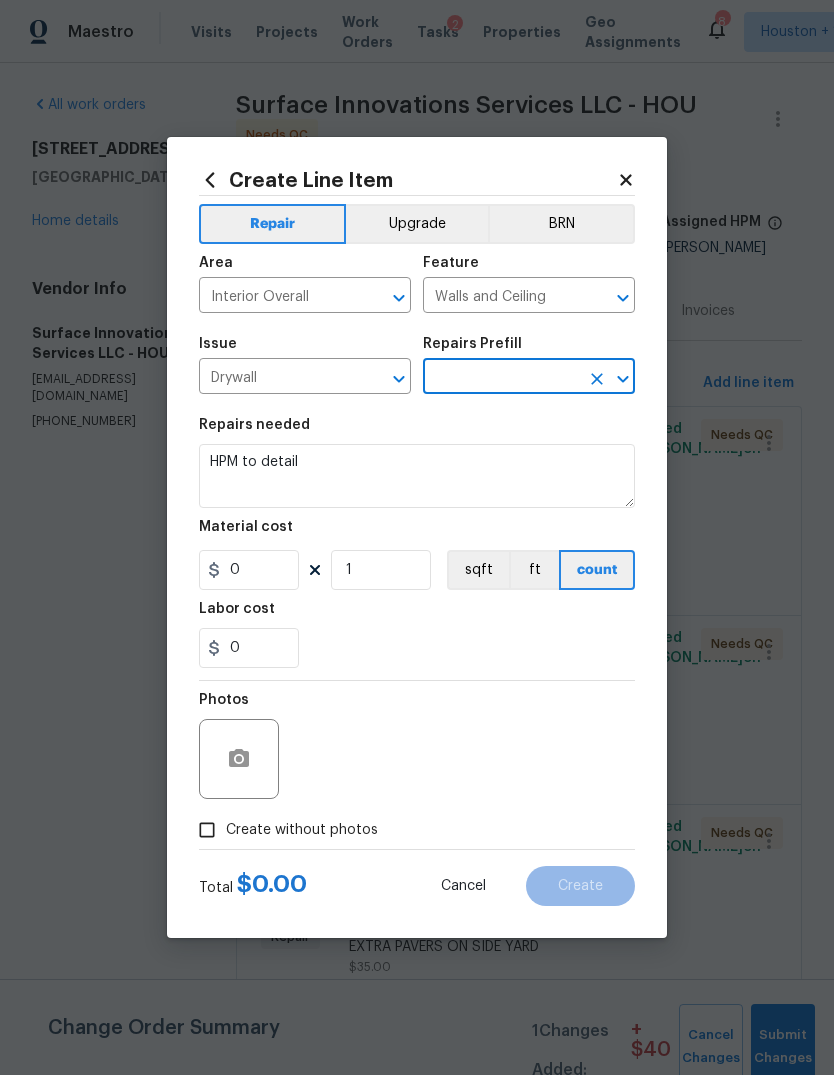 type on "Add a Task $1.00" 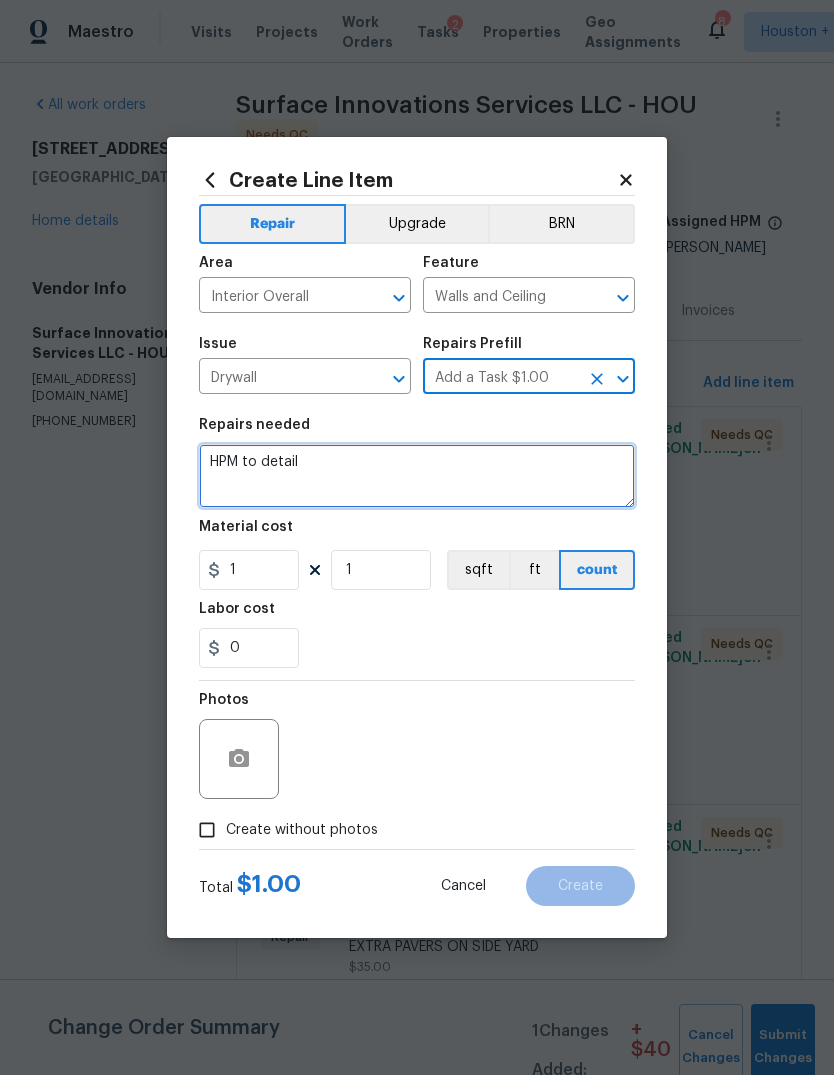 click on "HPM to detail" at bounding box center (417, 476) 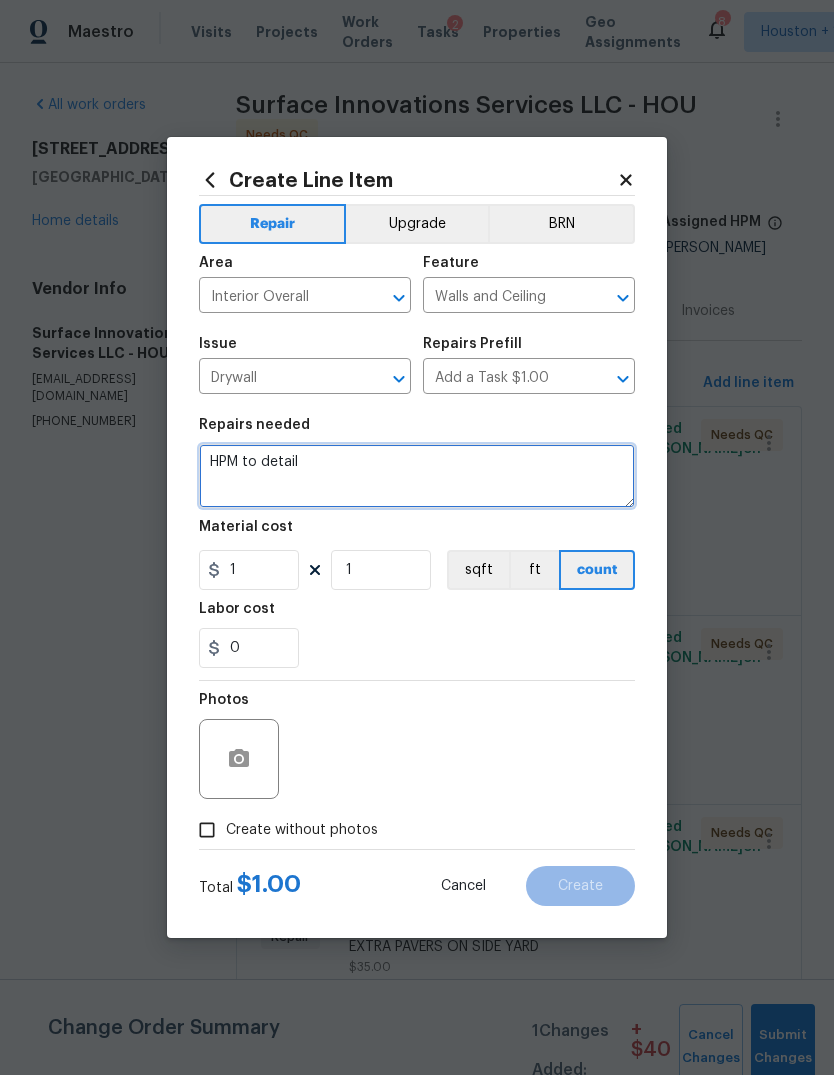 click on "HPM to detail" at bounding box center [417, 476] 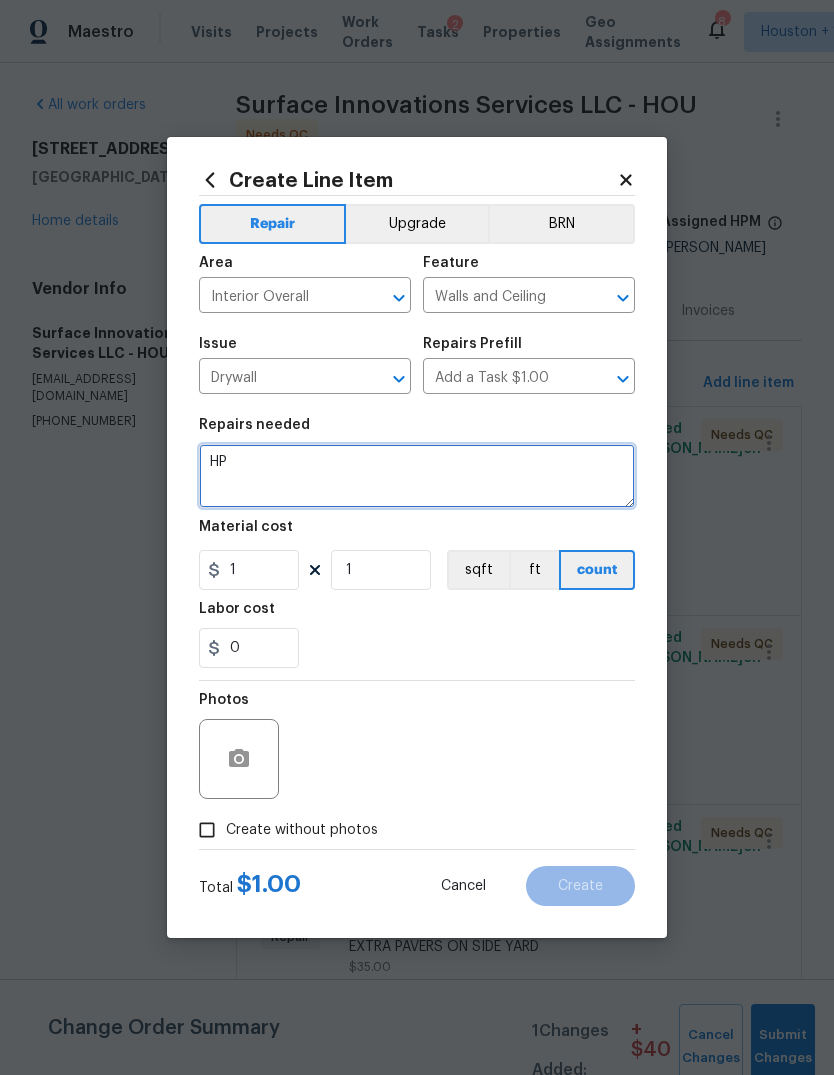 type on "H" 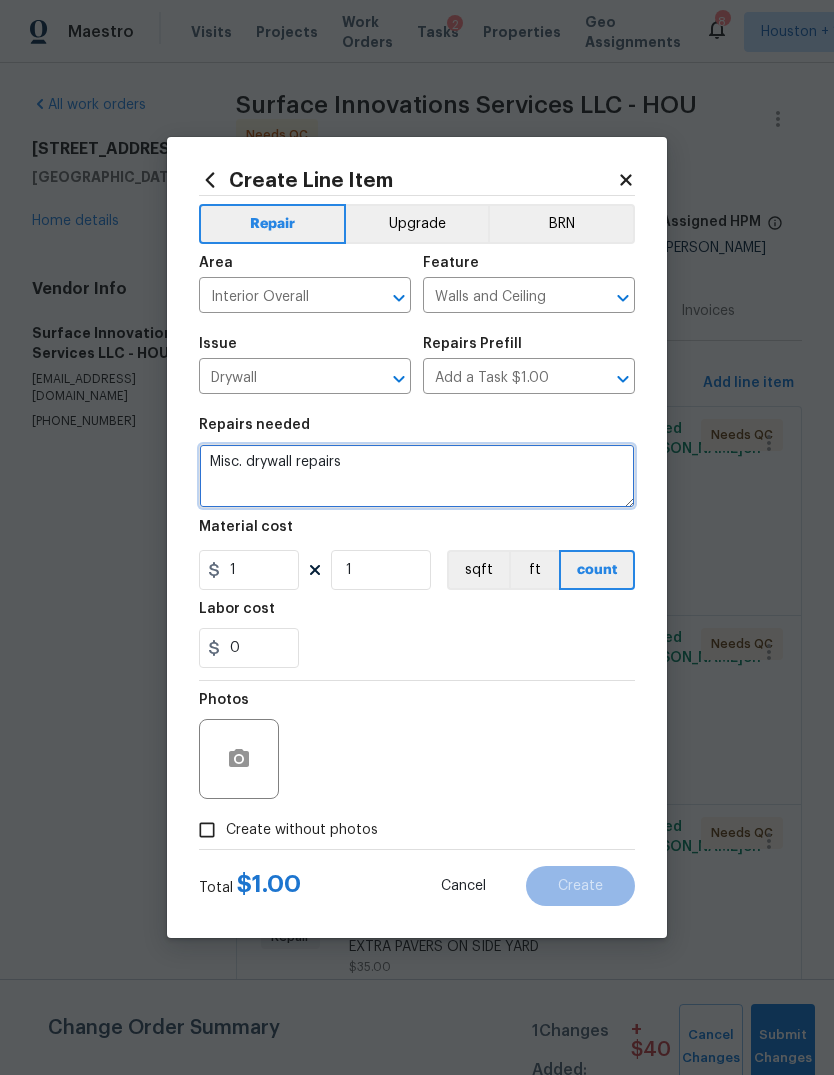 type on "Misc. drywall repairs" 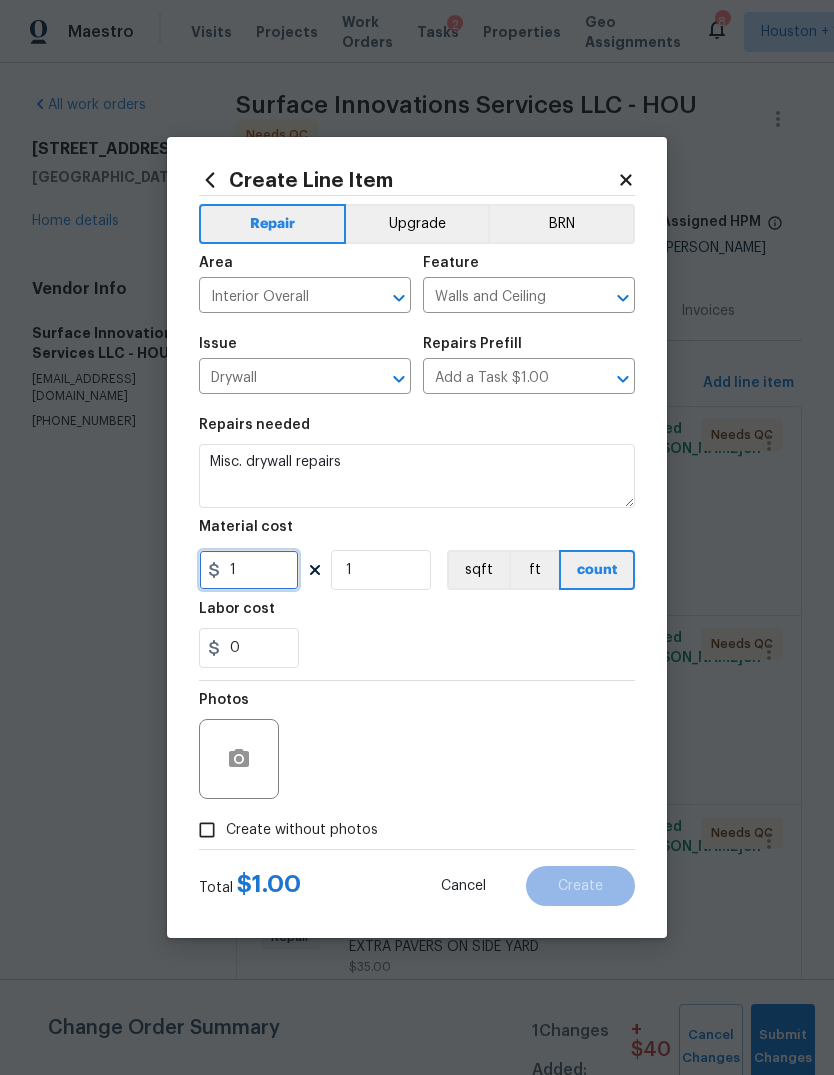 click on "1" at bounding box center [249, 570] 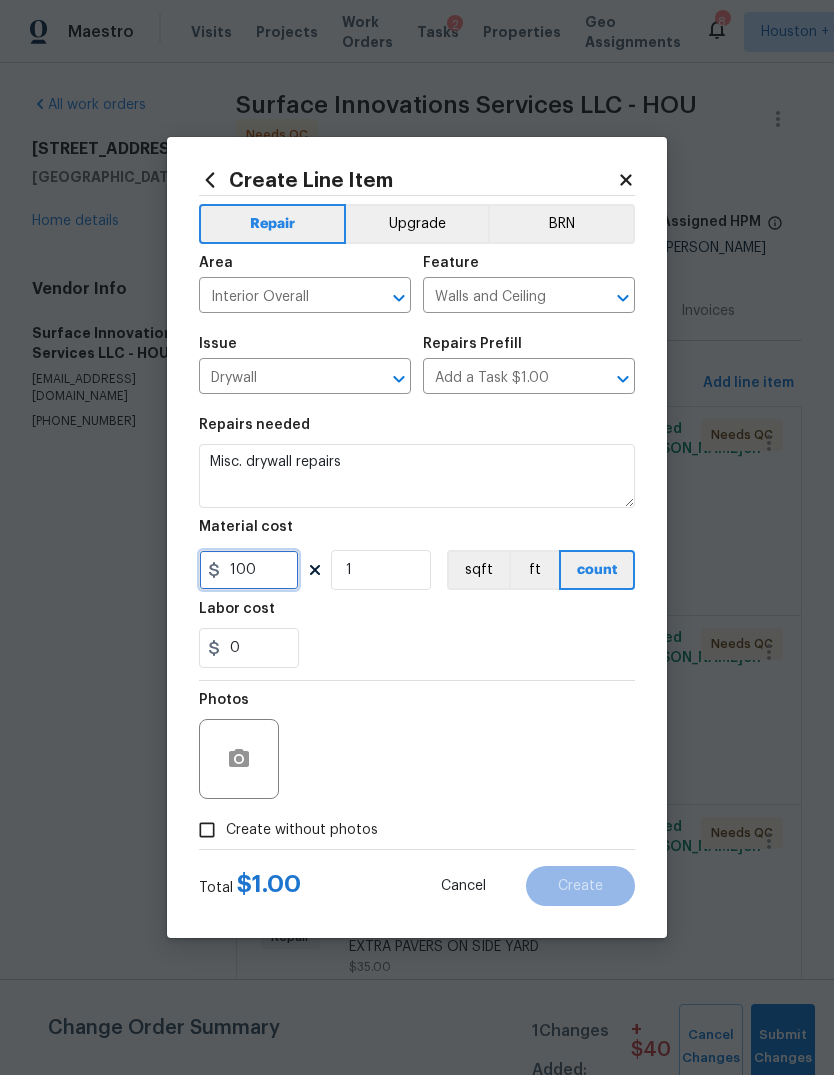 type on "100" 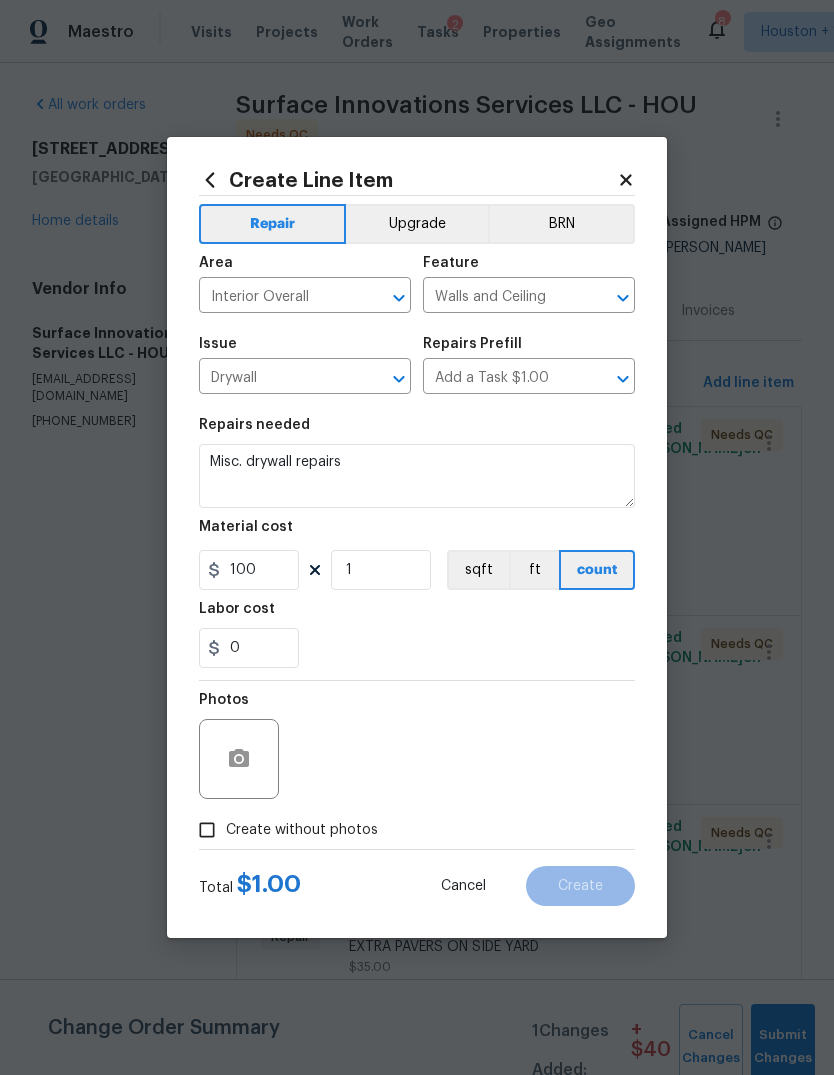 click on "Create without photos" at bounding box center [207, 830] 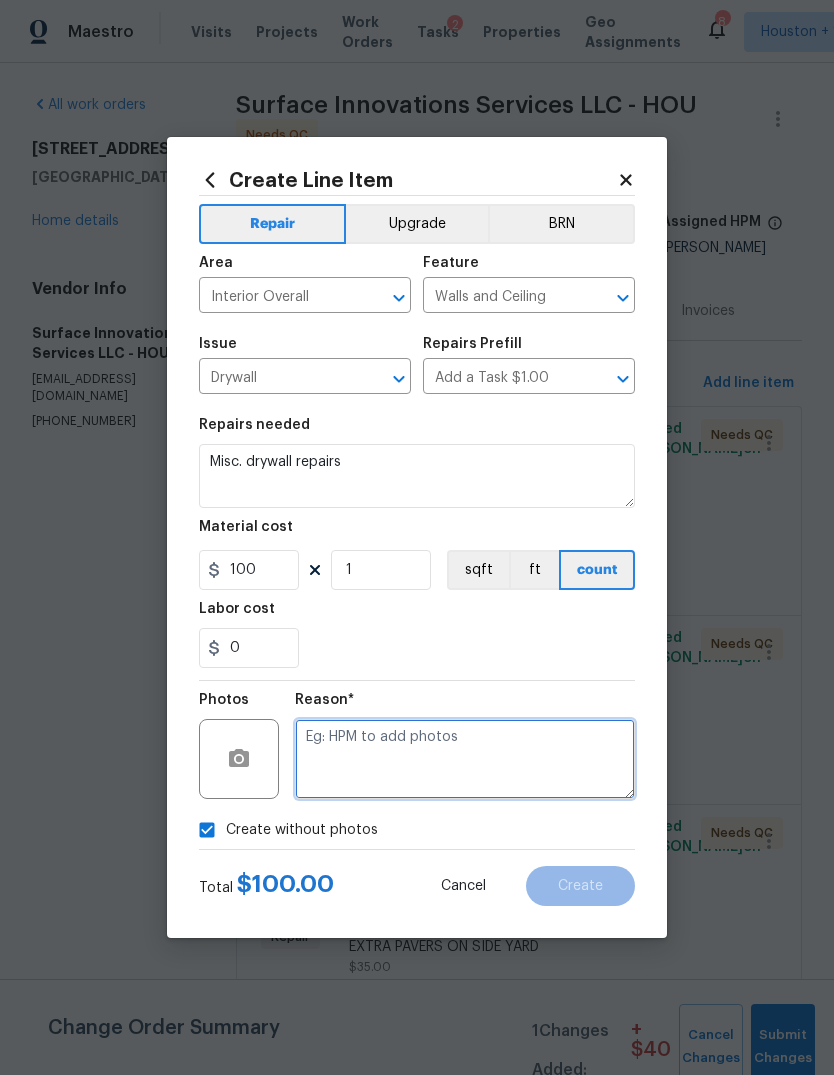click at bounding box center [465, 759] 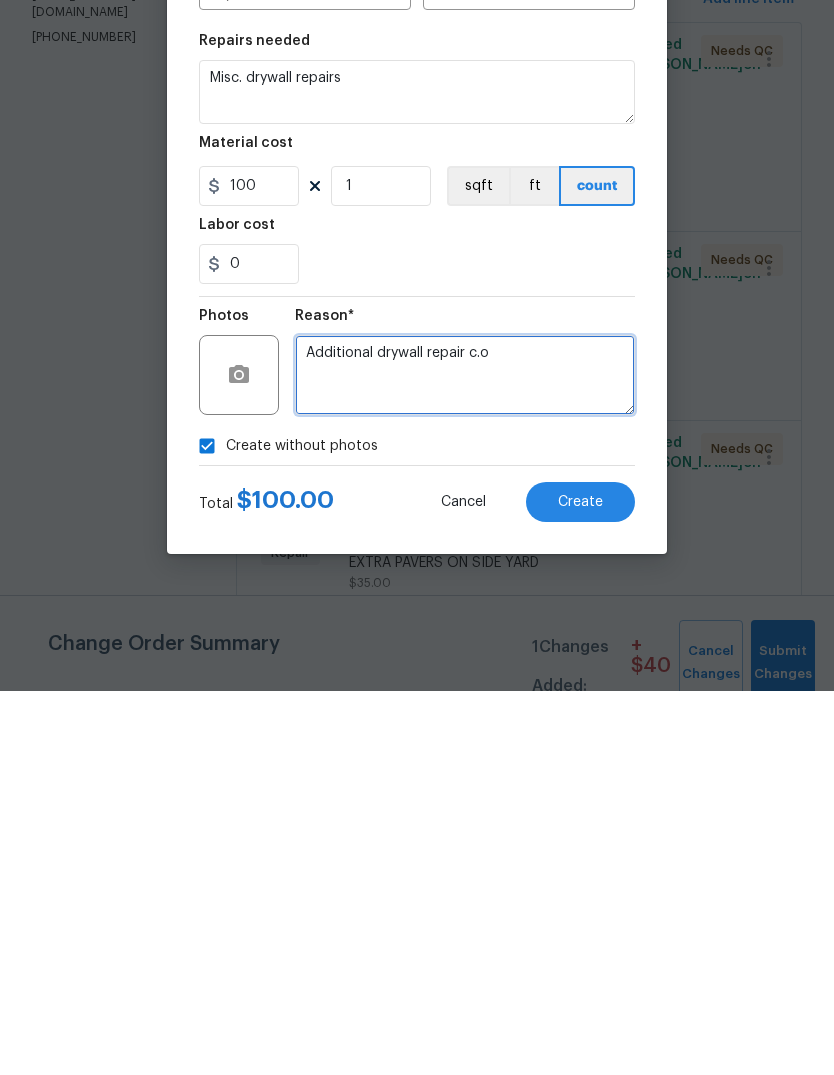 type on "Additional drywall repair c.o" 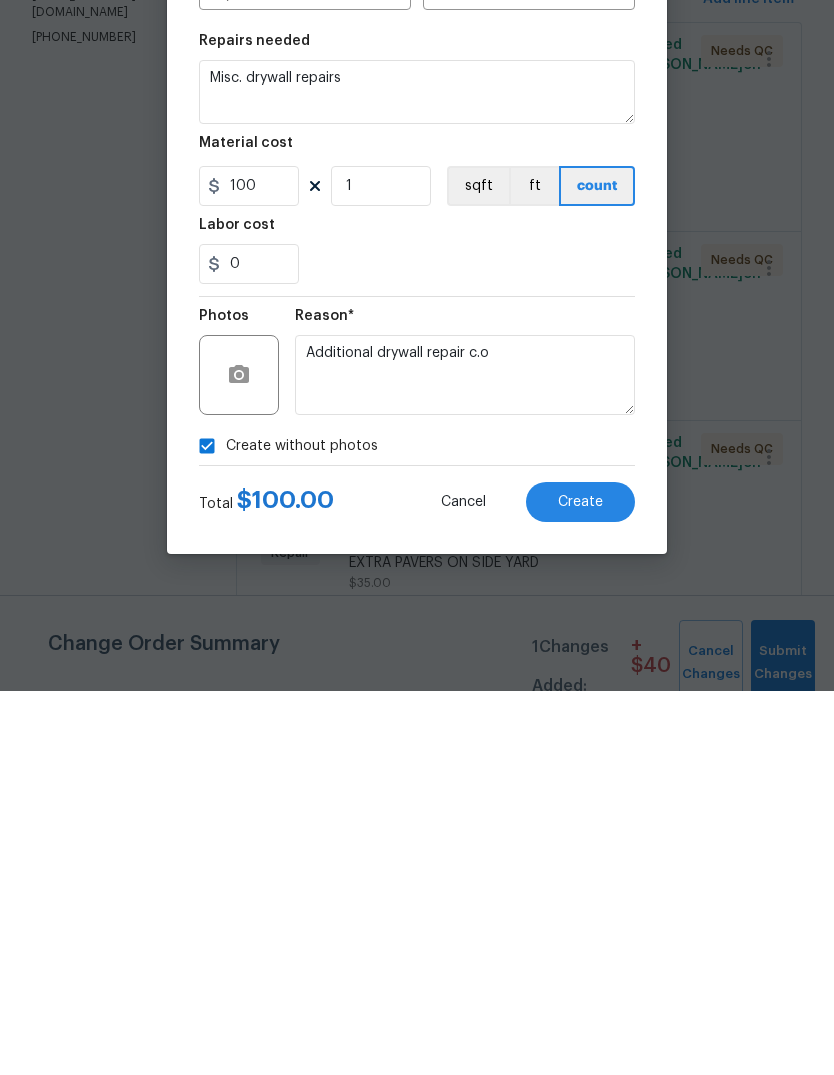 click on "Create" at bounding box center (580, 886) 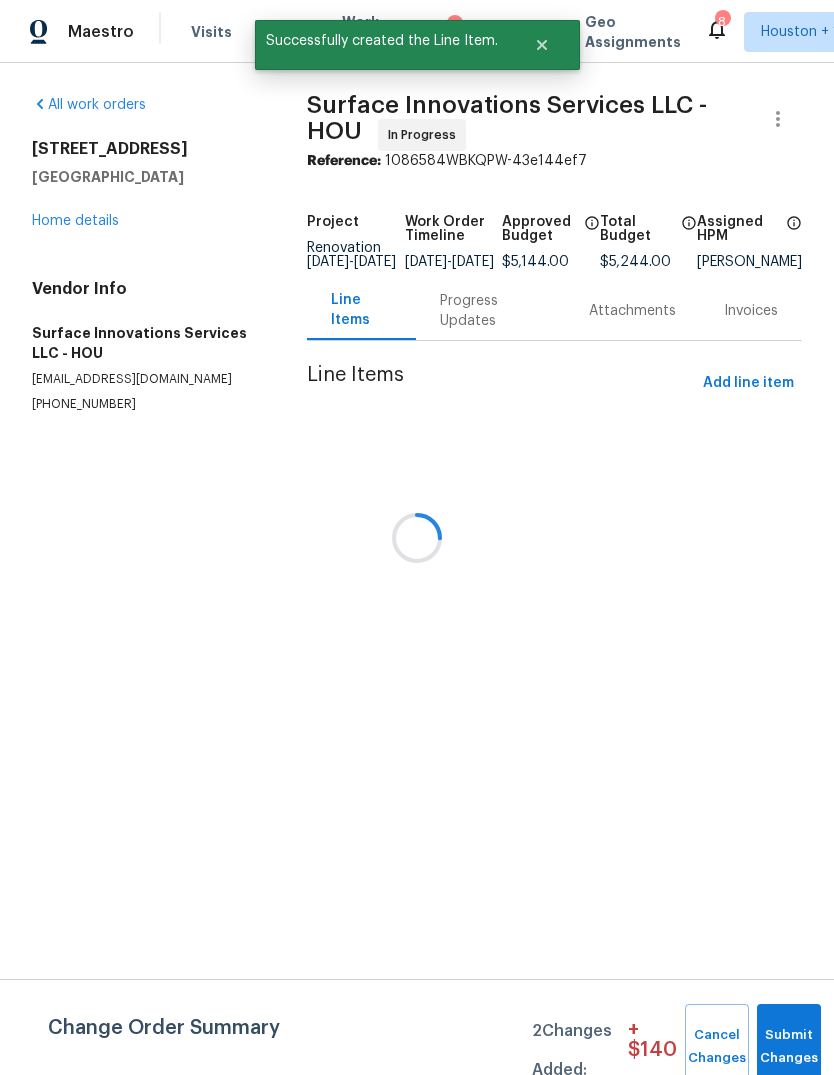 scroll, scrollTop: 0, scrollLeft: 0, axis: both 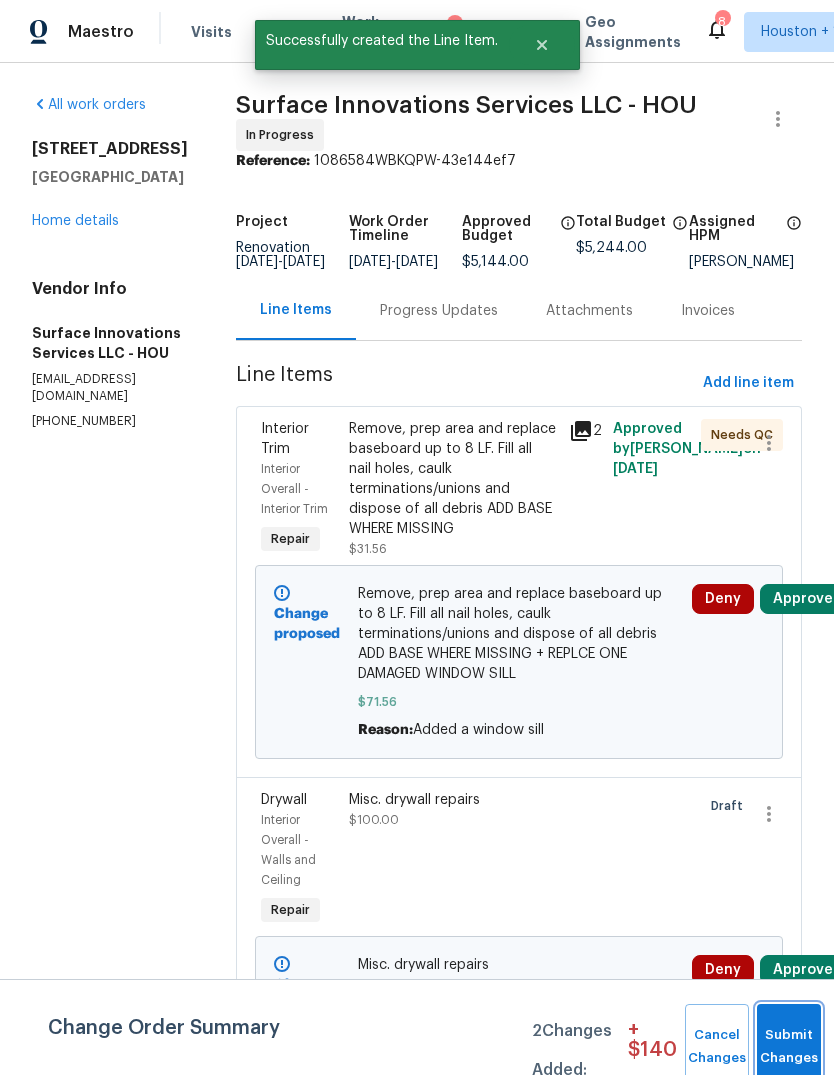 click on "Submit Changes" at bounding box center [789, 1047] 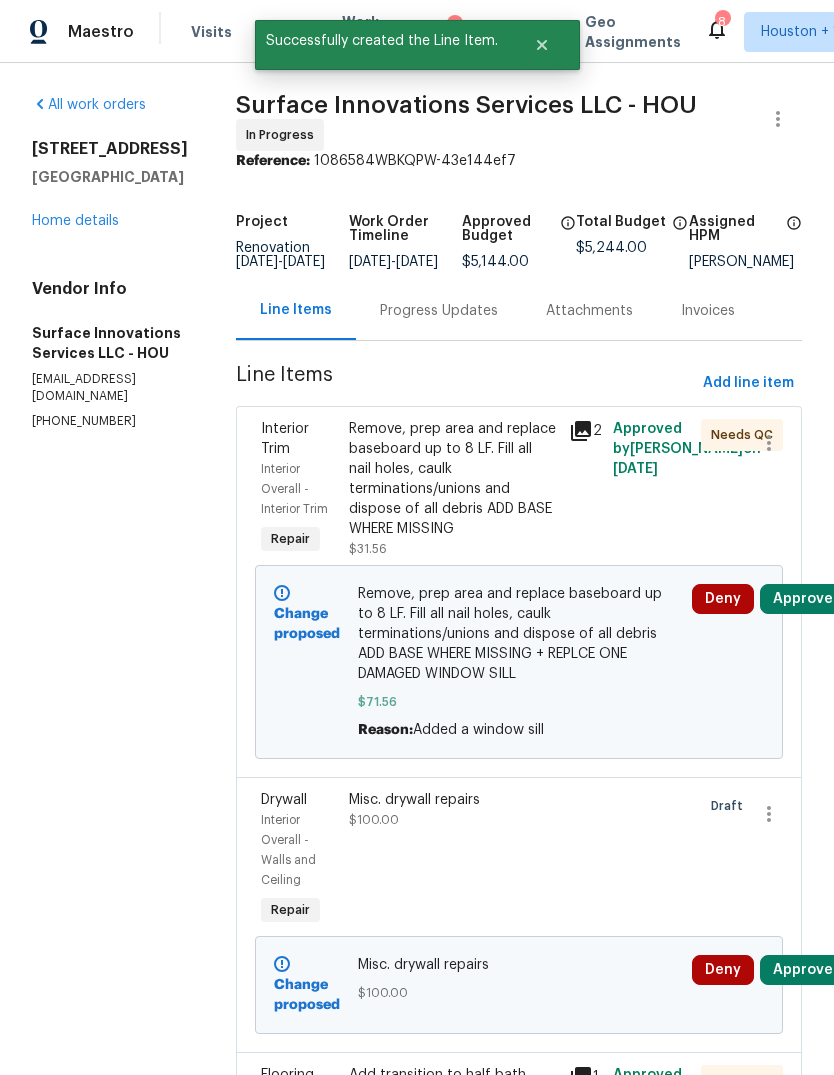 click on "Approve" at bounding box center (803, 970) 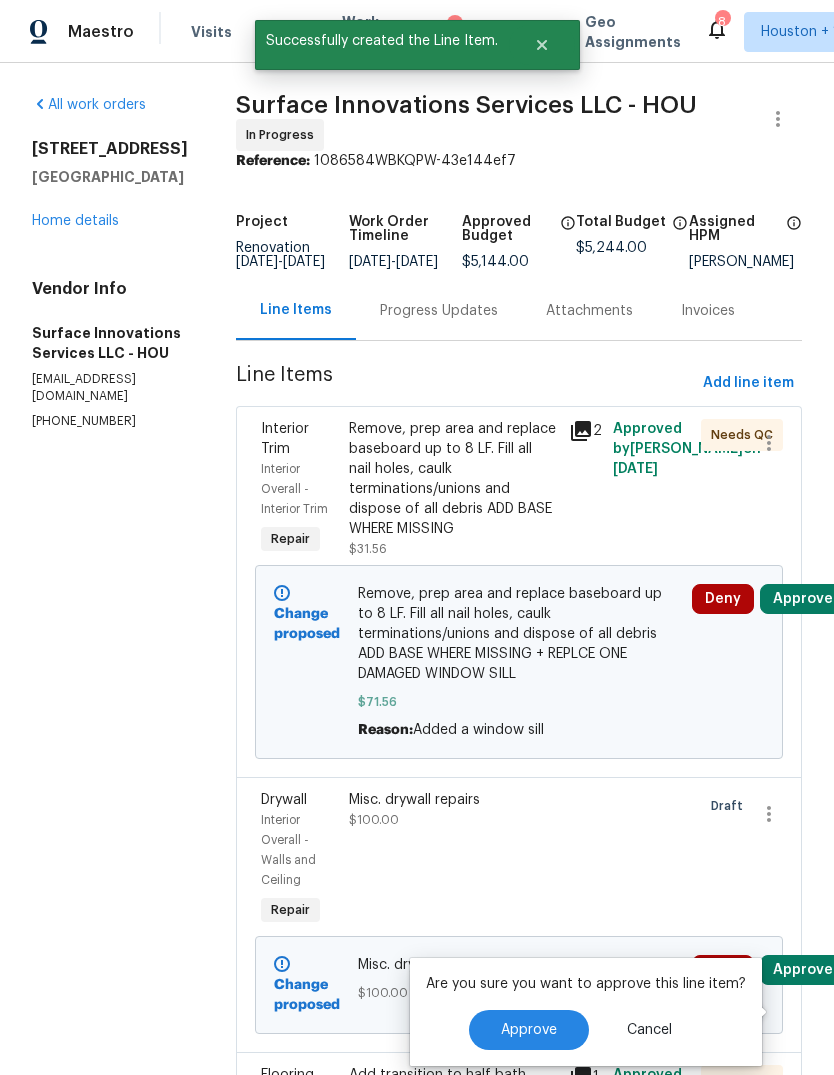 click on "Approve" at bounding box center (529, 1030) 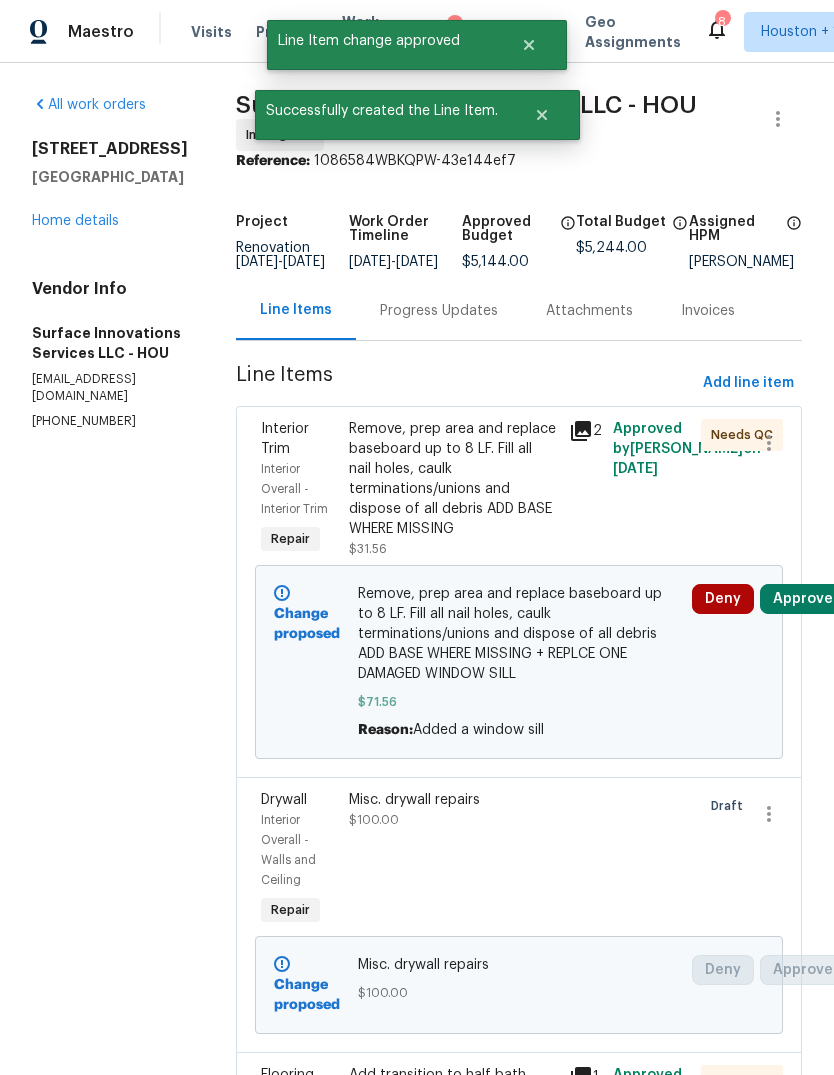 click on "Approve" at bounding box center (803, 599) 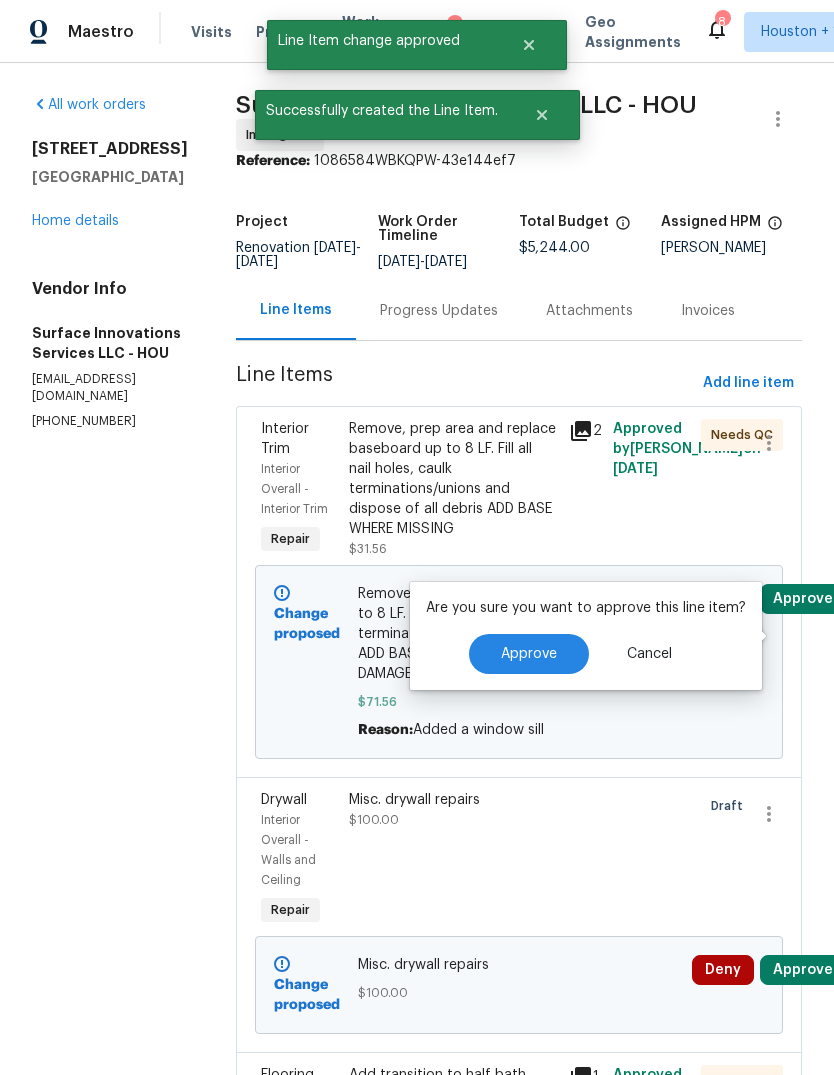 click on "Approve" at bounding box center (529, 654) 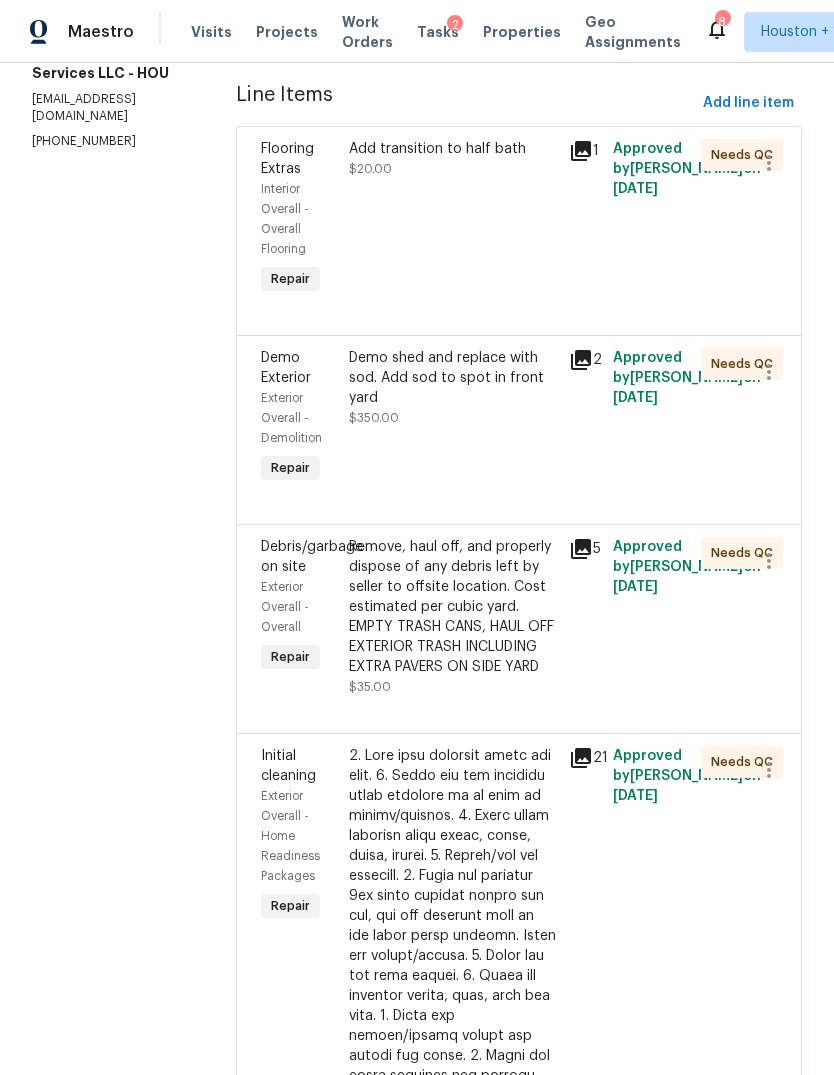 scroll, scrollTop: 134, scrollLeft: 0, axis: vertical 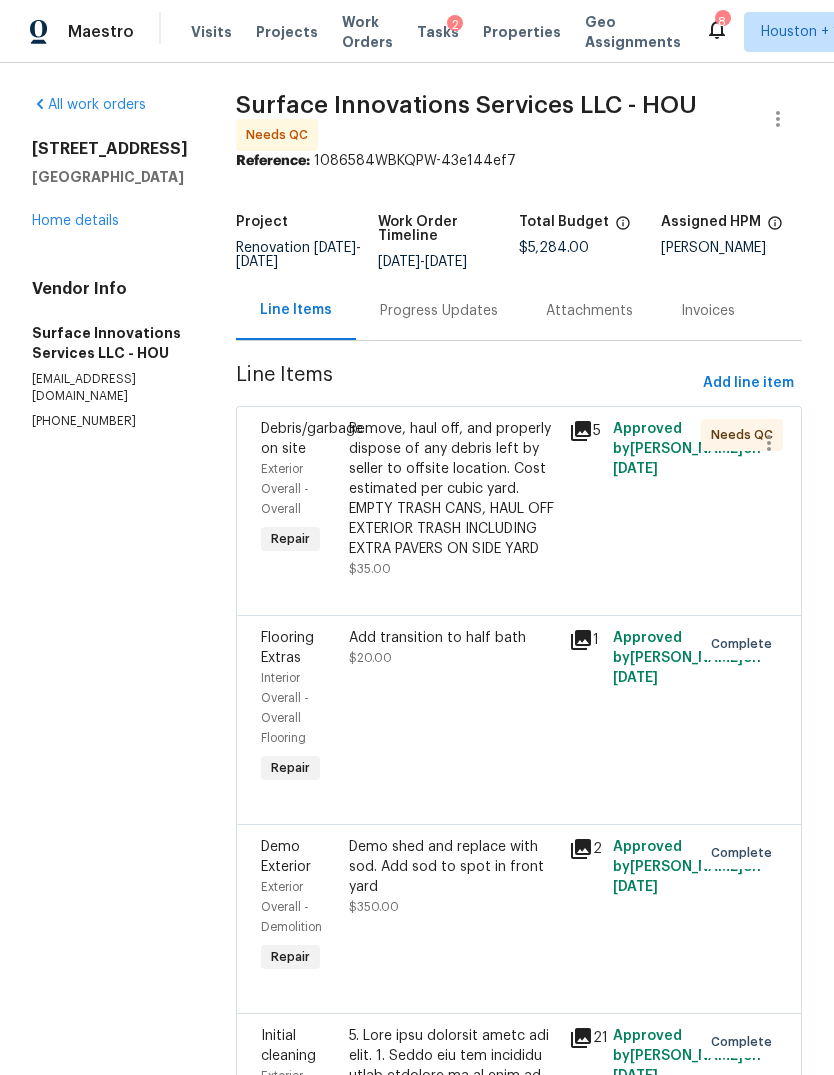 click on "Remove, haul off, and properly dispose of any debris left by seller to offsite location. Cost estimated per cubic yard. EMPTY TRASH CANS, HAUL OFF EXTERIOR TRASH INCLUDING EXTRA PAVERS ON SIDE YARD" at bounding box center (453, 489) 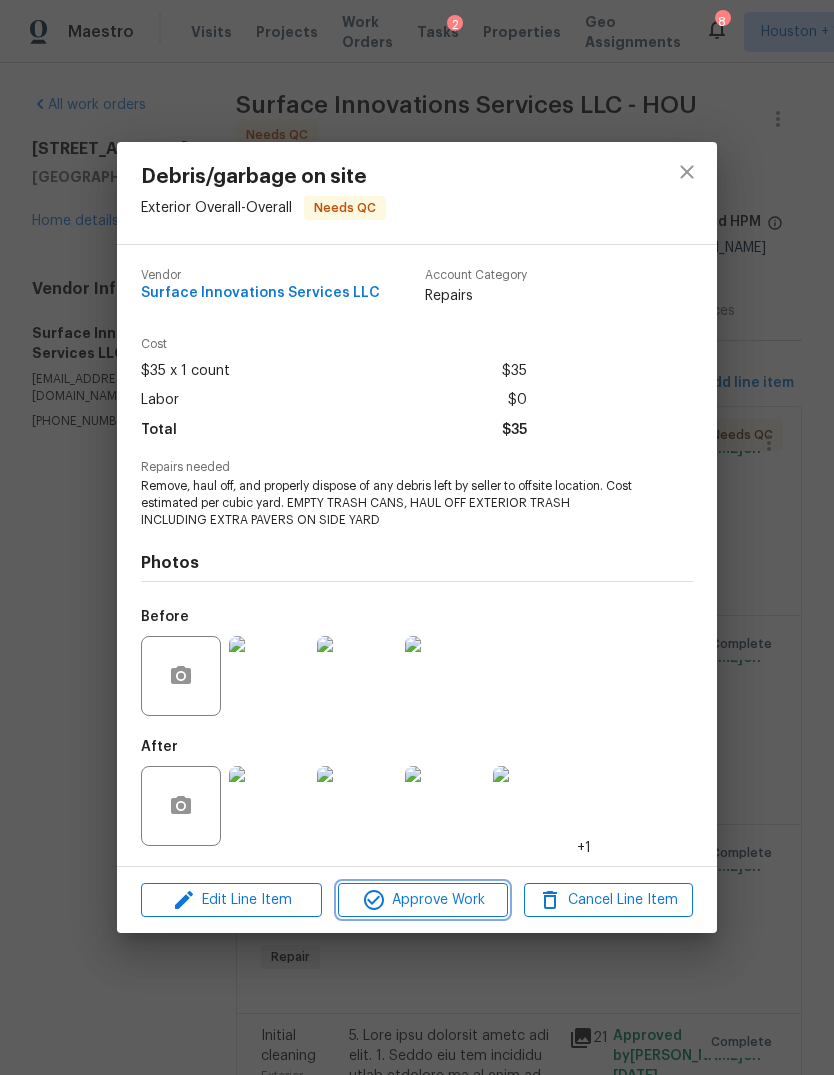 click on "Approve Work" at bounding box center (422, 900) 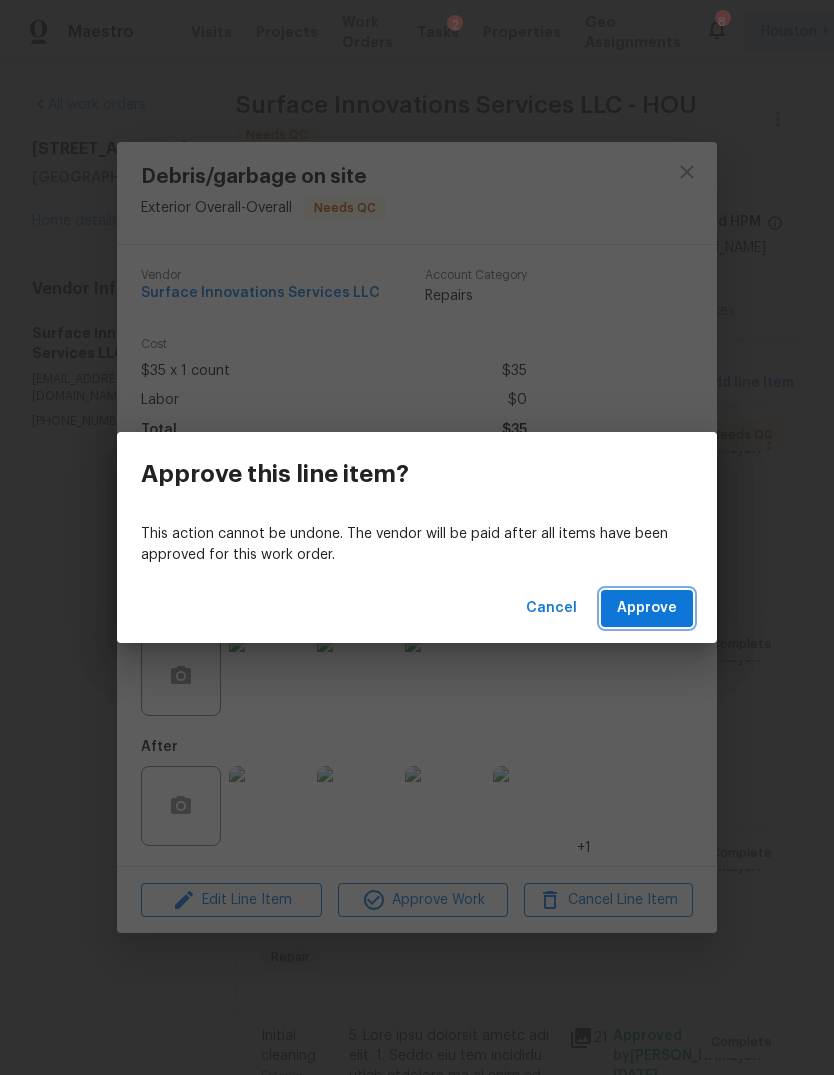 click on "Approve" at bounding box center [647, 608] 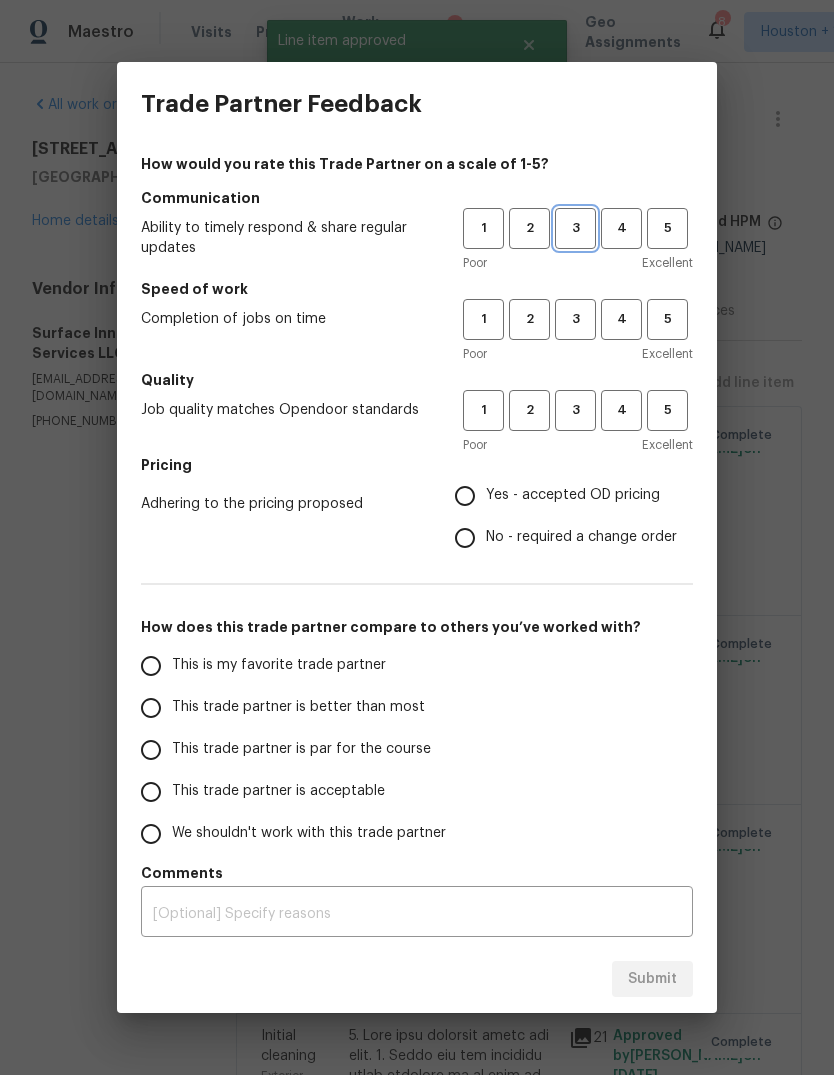 click on "3" at bounding box center (575, 228) 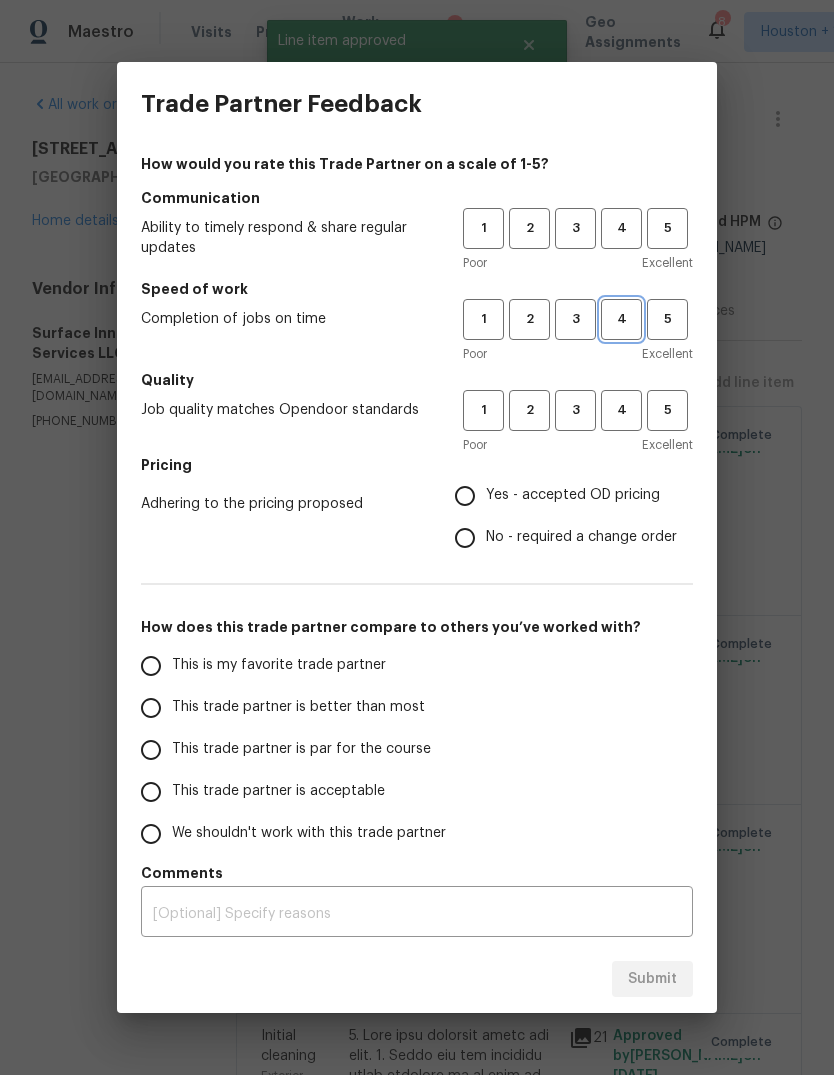 click on "4" at bounding box center (621, 319) 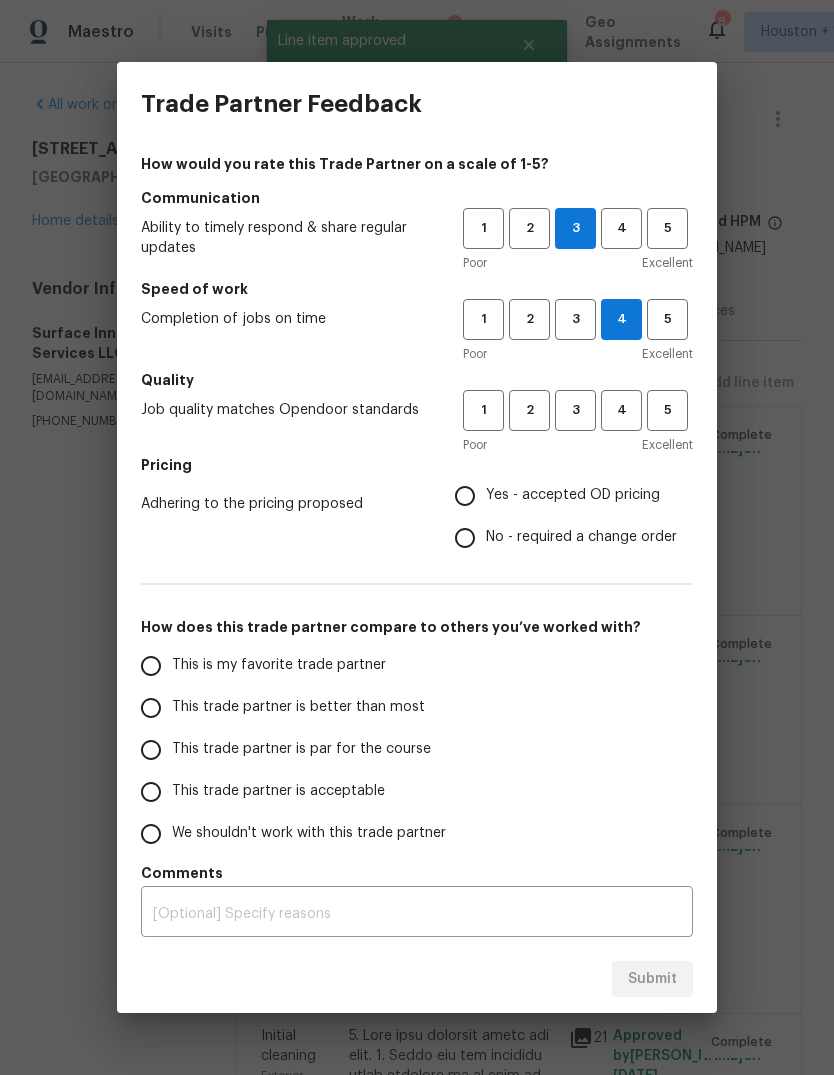 click on "3" at bounding box center (575, 410) 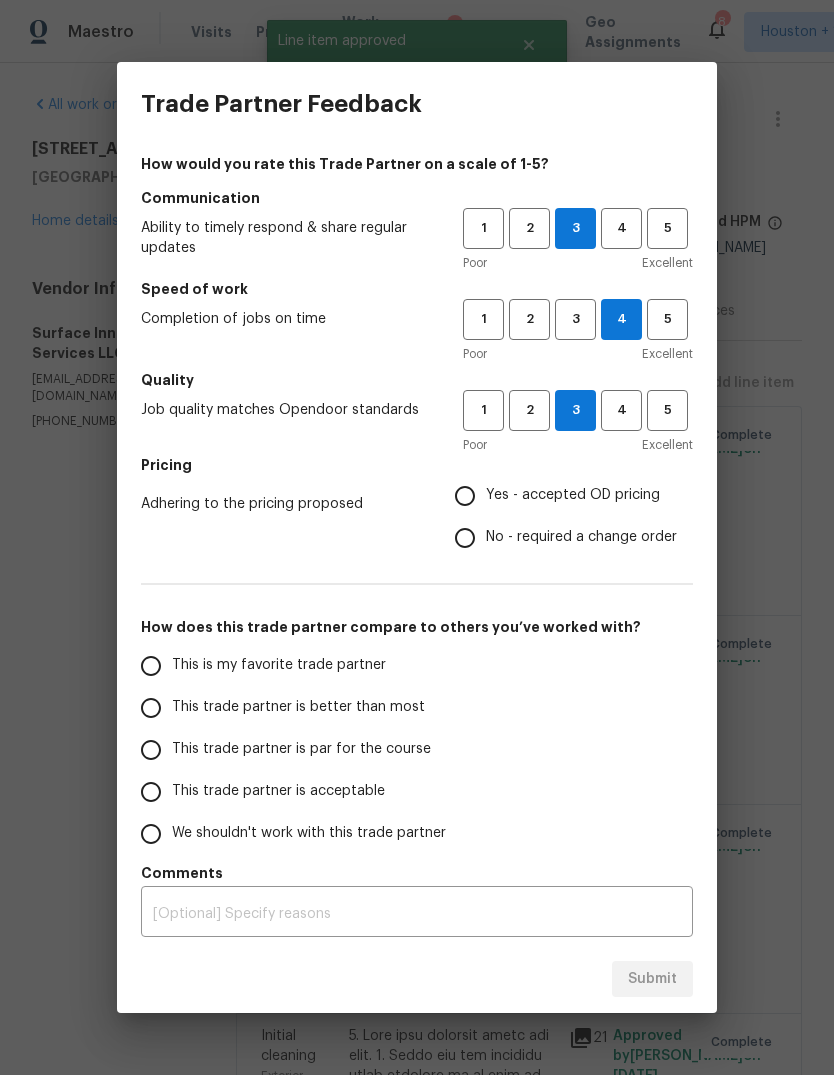 click on "3" at bounding box center (575, 319) 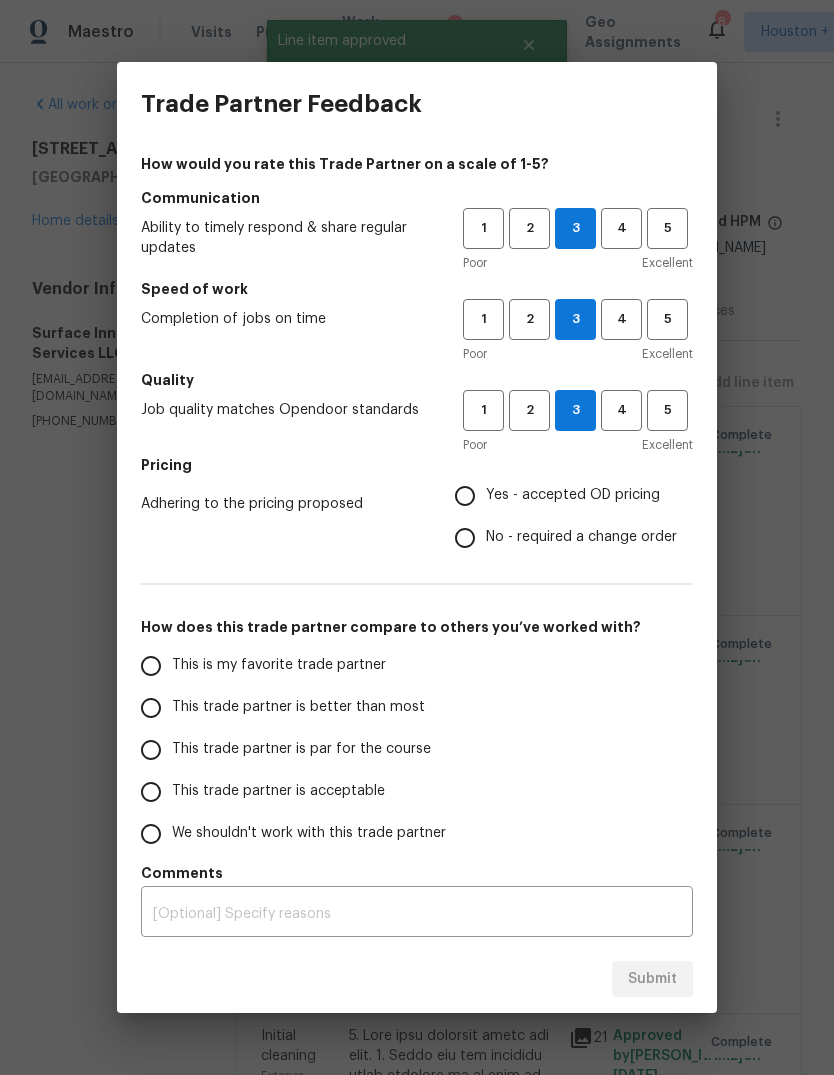 click on "Yes - accepted OD pricing" at bounding box center [465, 496] 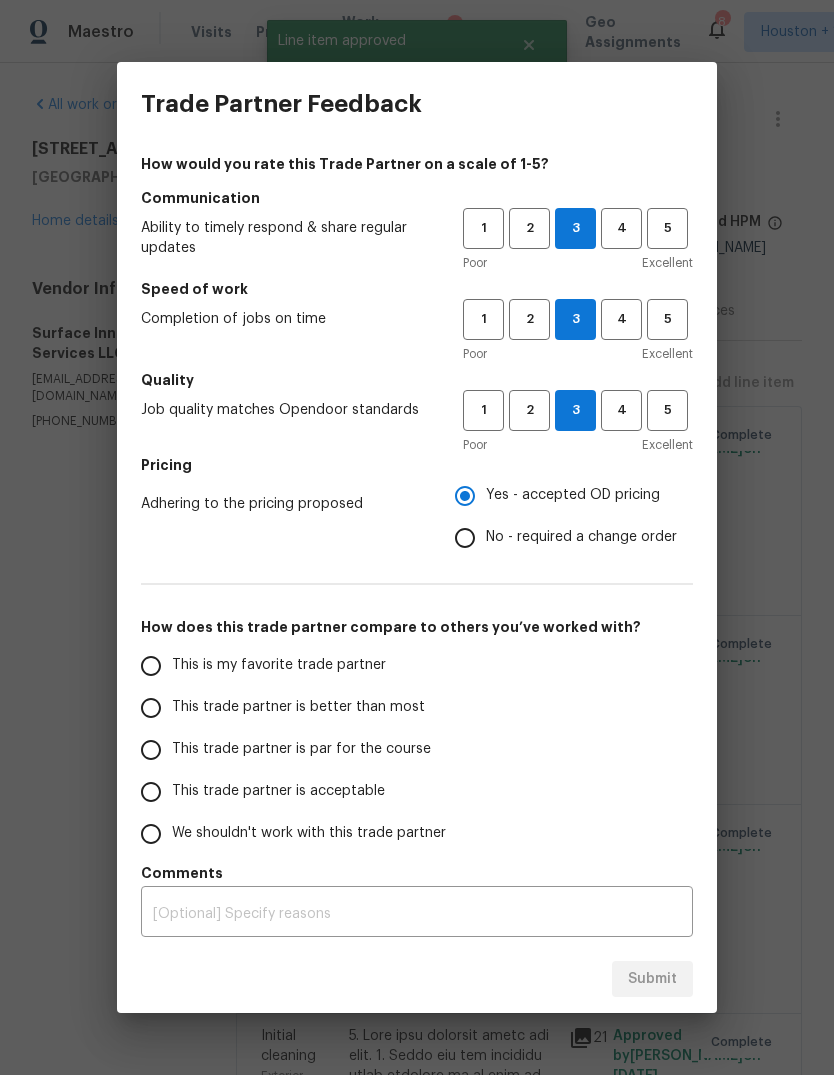 click on "This trade partner is par for the course" at bounding box center [301, 749] 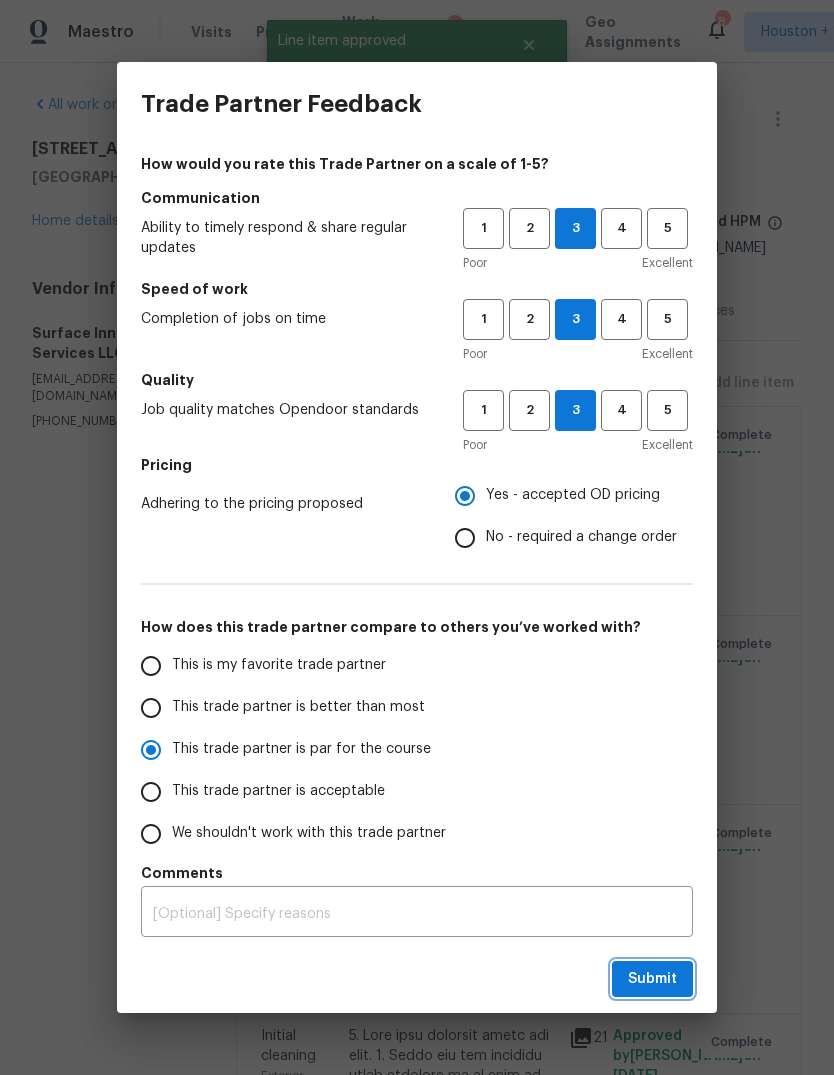 click on "Submit" at bounding box center (652, 979) 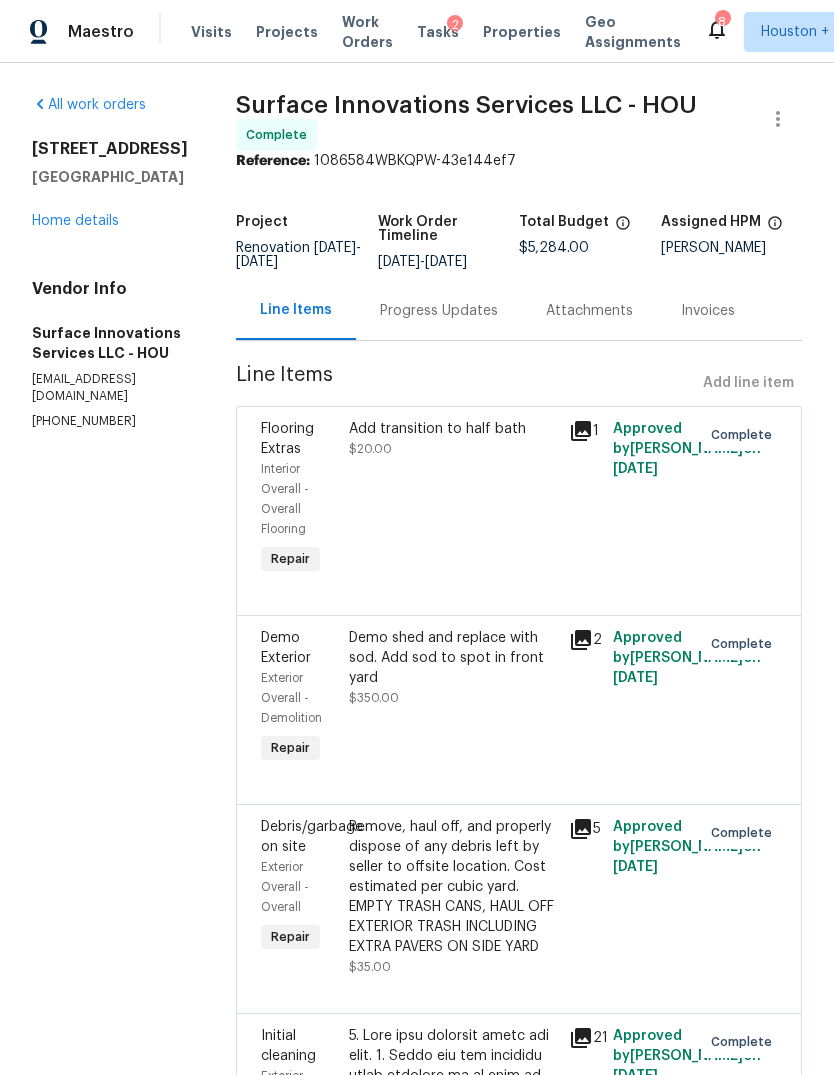 click on "Home details" at bounding box center [75, 221] 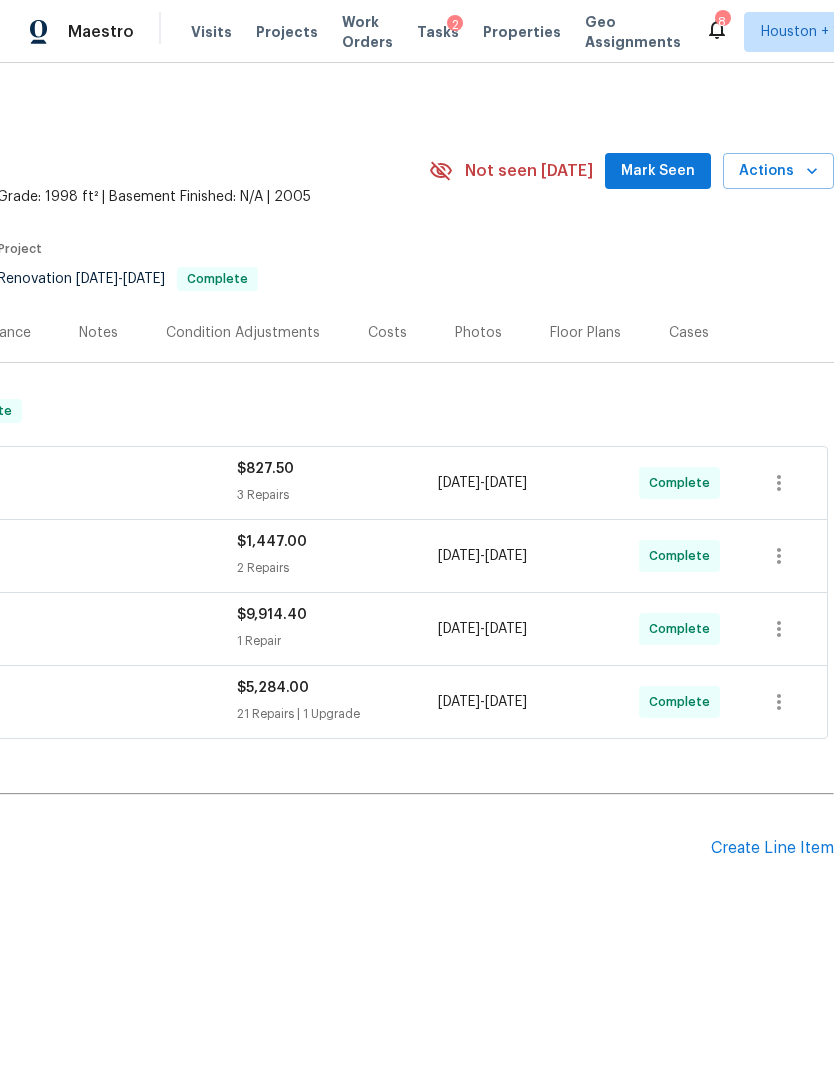 scroll, scrollTop: 0, scrollLeft: 296, axis: horizontal 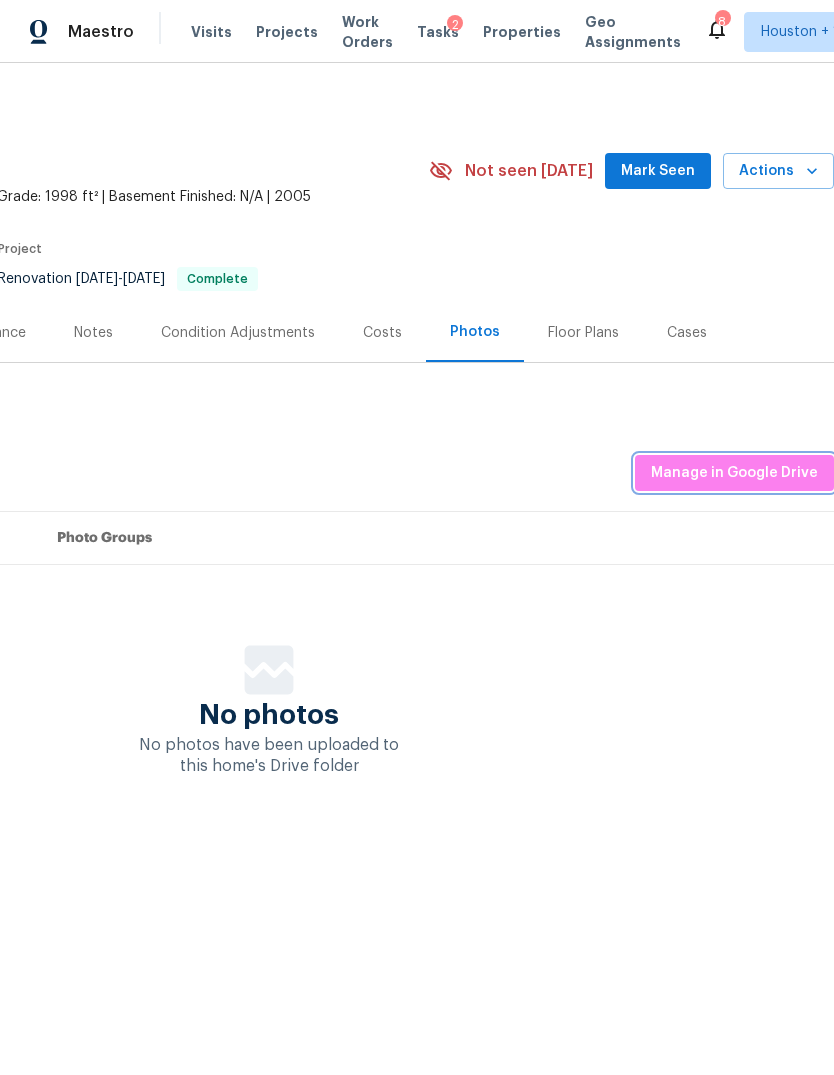 click on "Manage in Google Drive" at bounding box center [734, 473] 